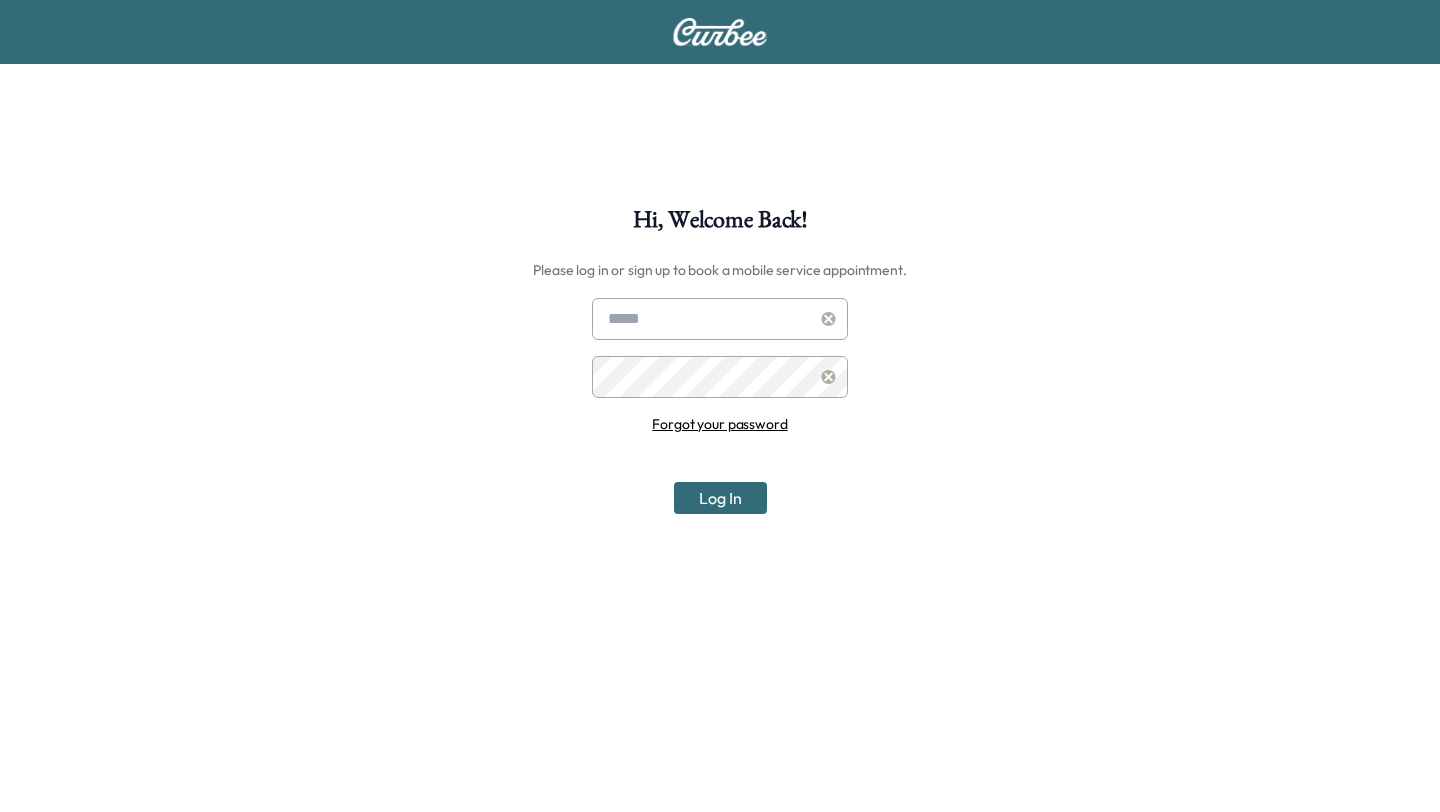 scroll, scrollTop: 0, scrollLeft: 0, axis: both 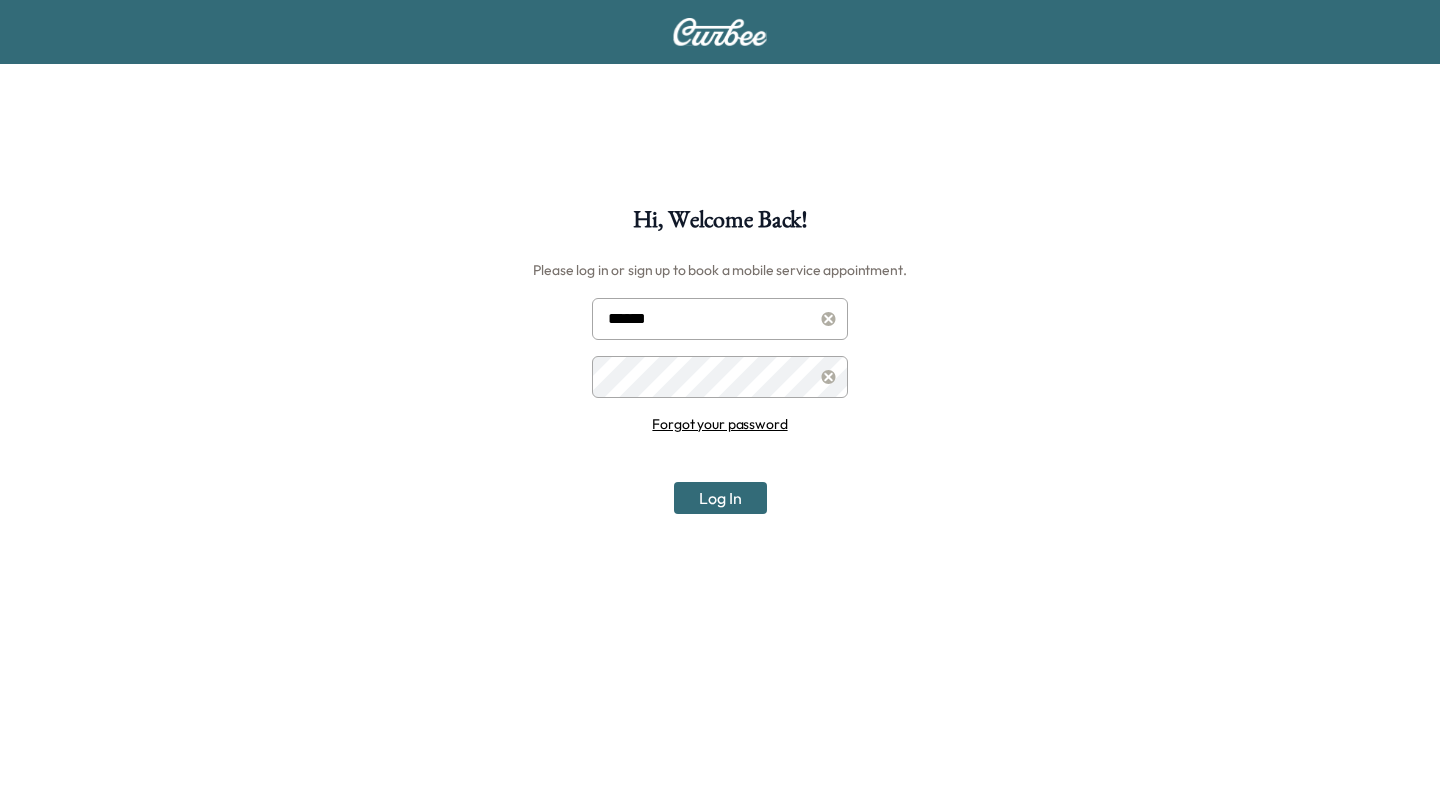 type on "**********" 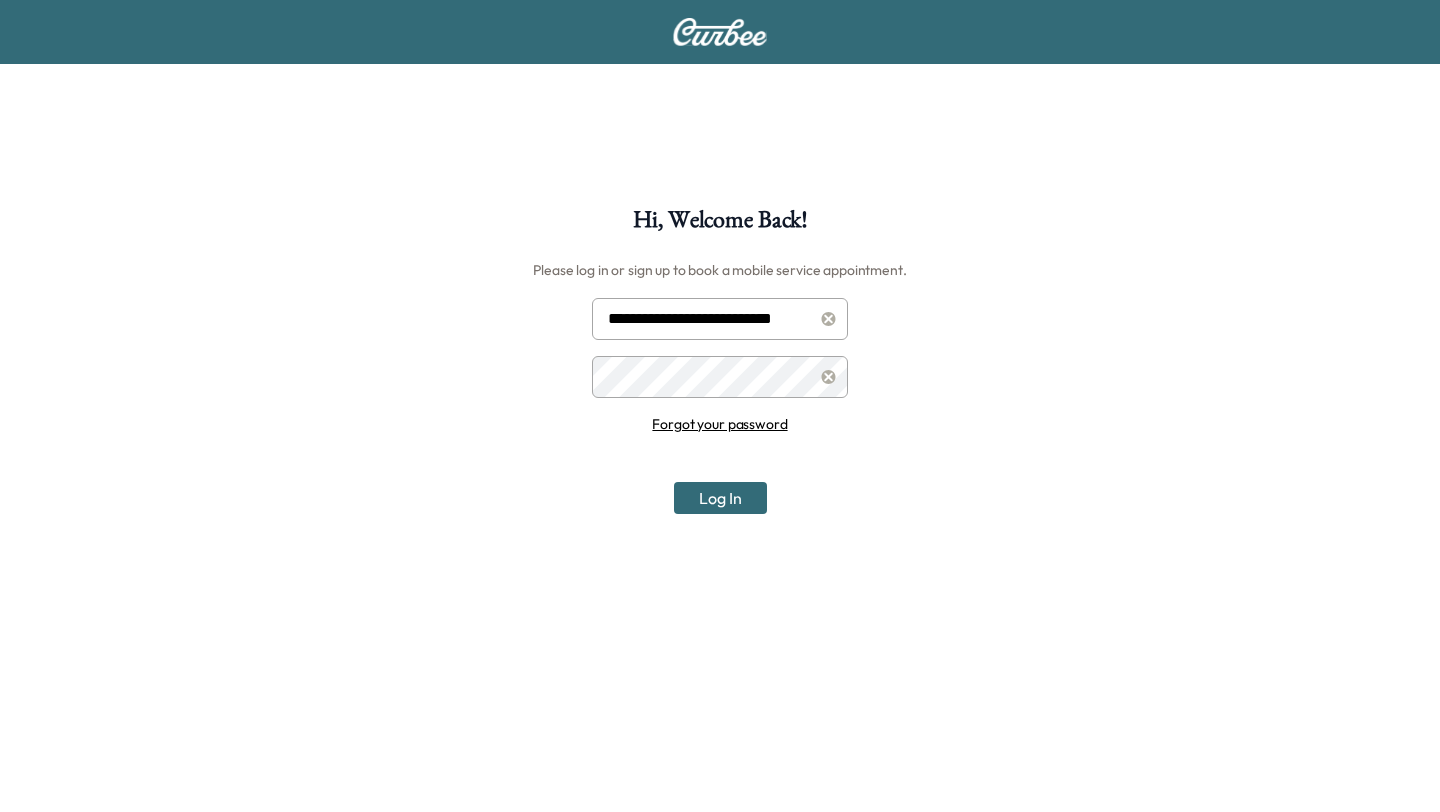 click on "Log In" at bounding box center [720, 498] 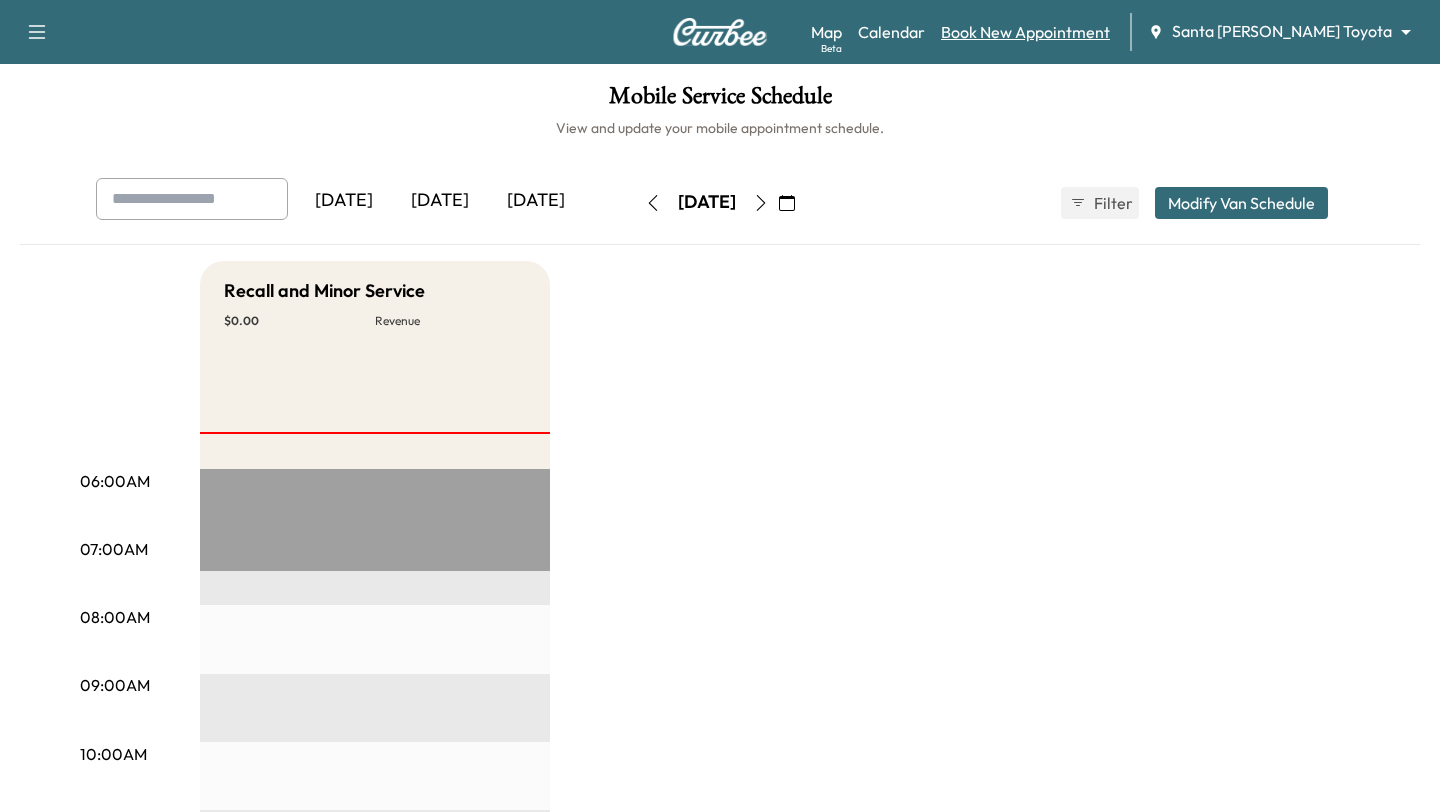 click on "Book New Appointment" at bounding box center [1025, 32] 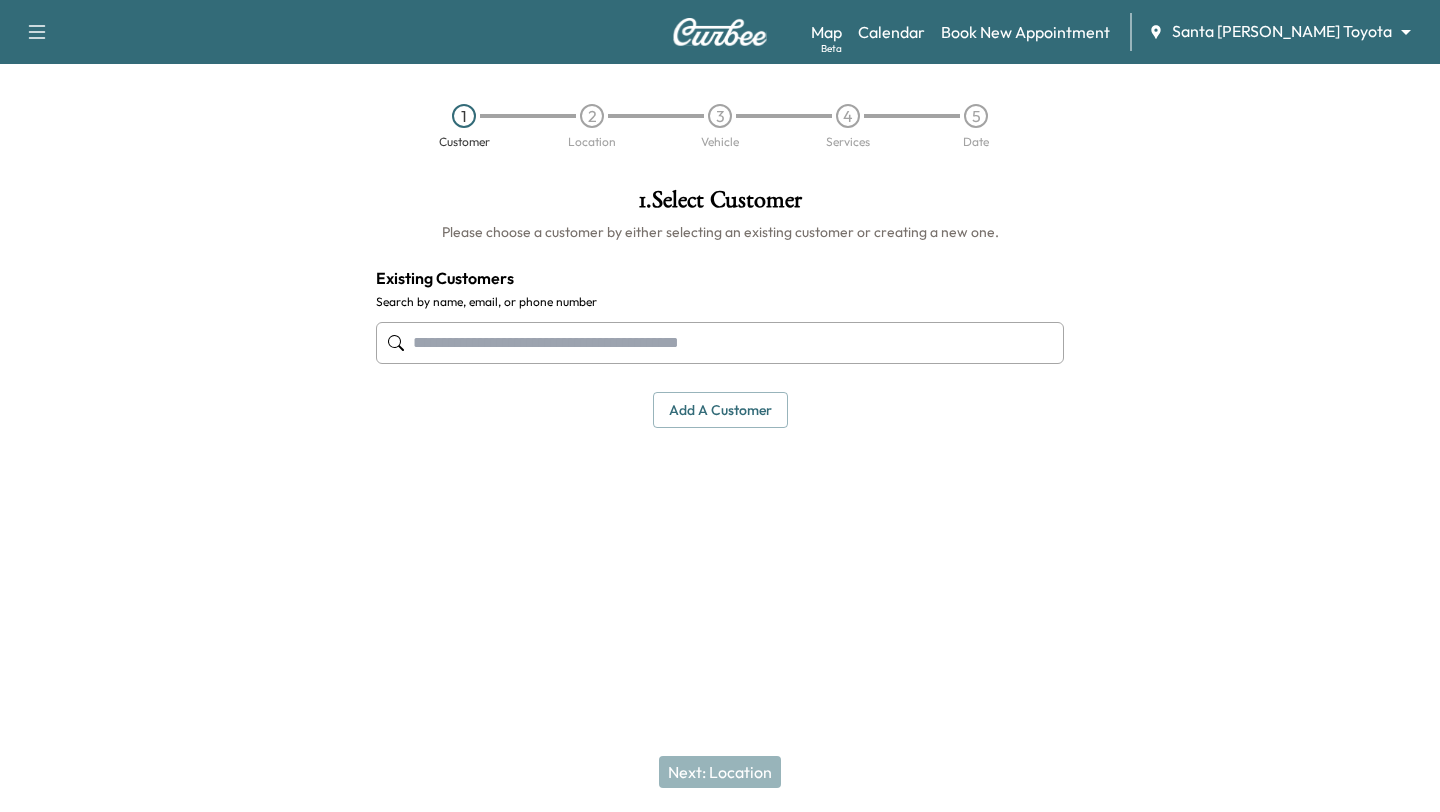 click at bounding box center [720, 343] 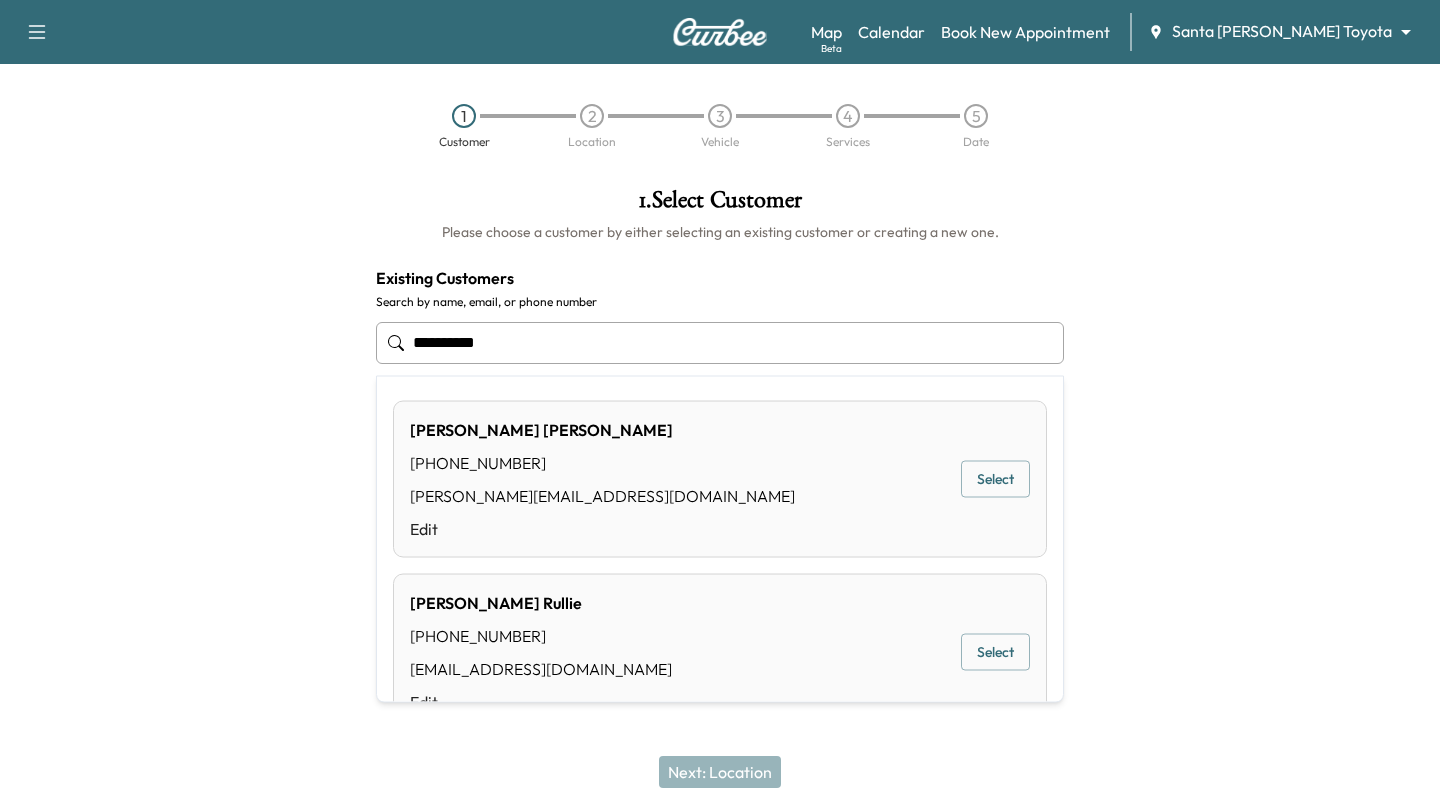 click on "Select" at bounding box center [995, 479] 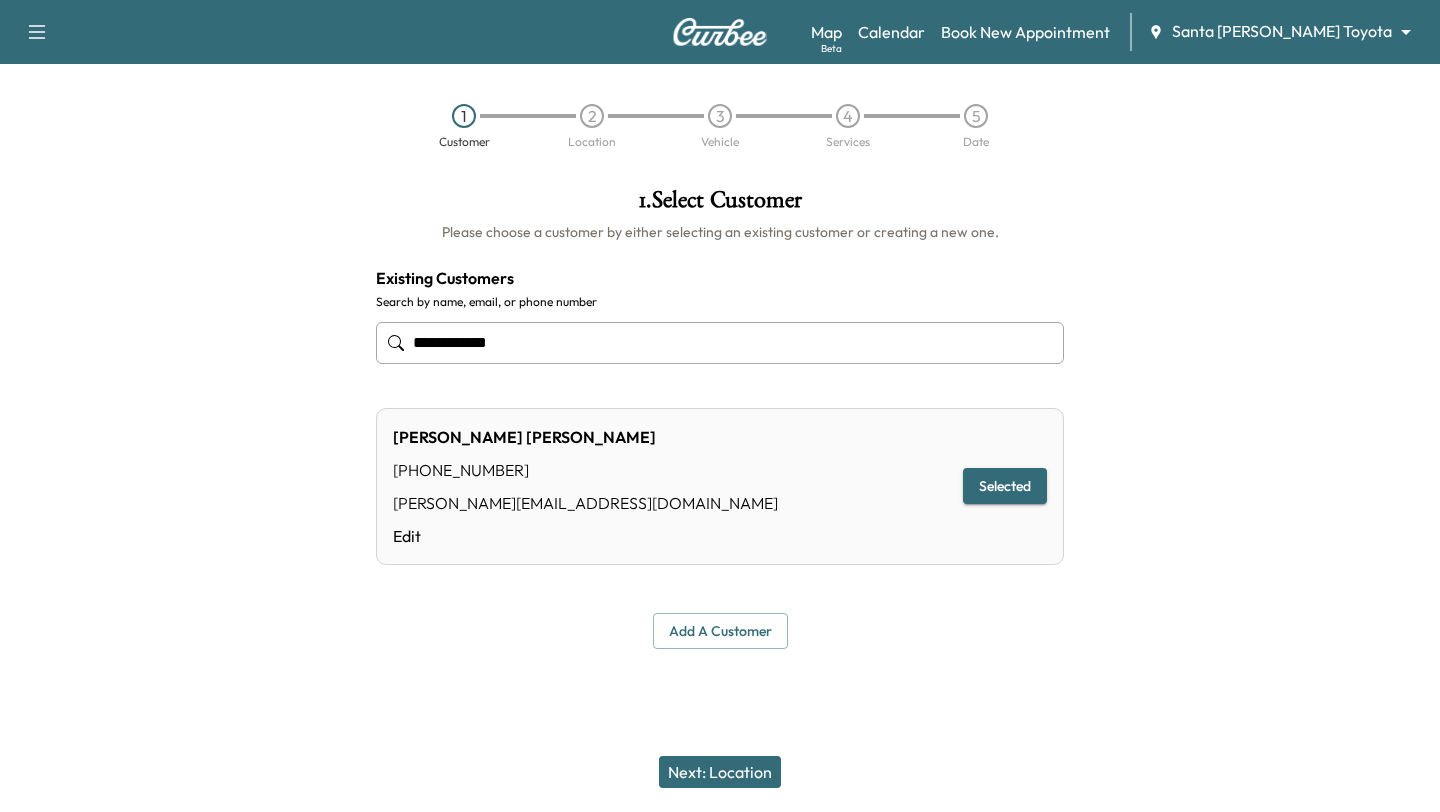 type on "**********" 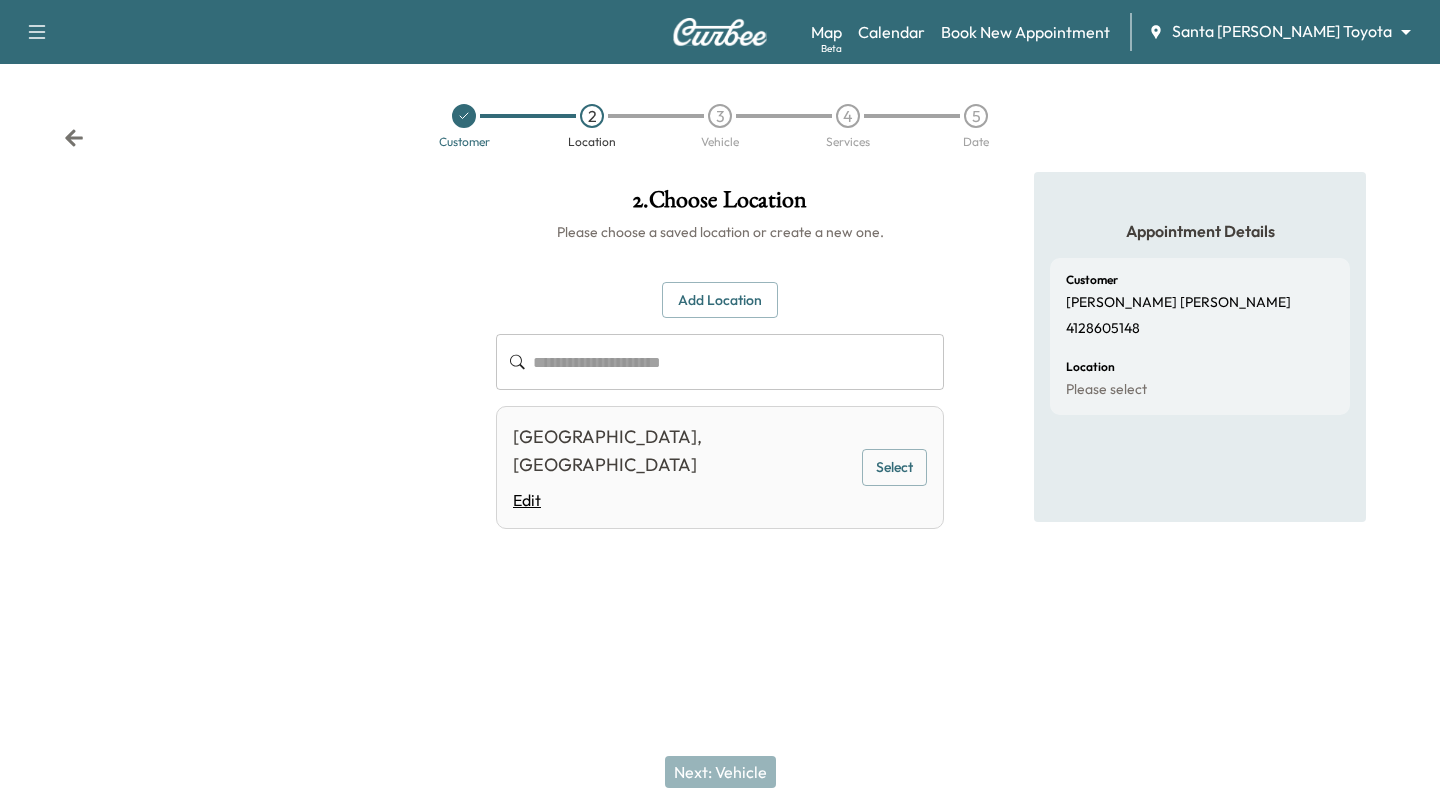 click on "Edit" at bounding box center (682, 500) 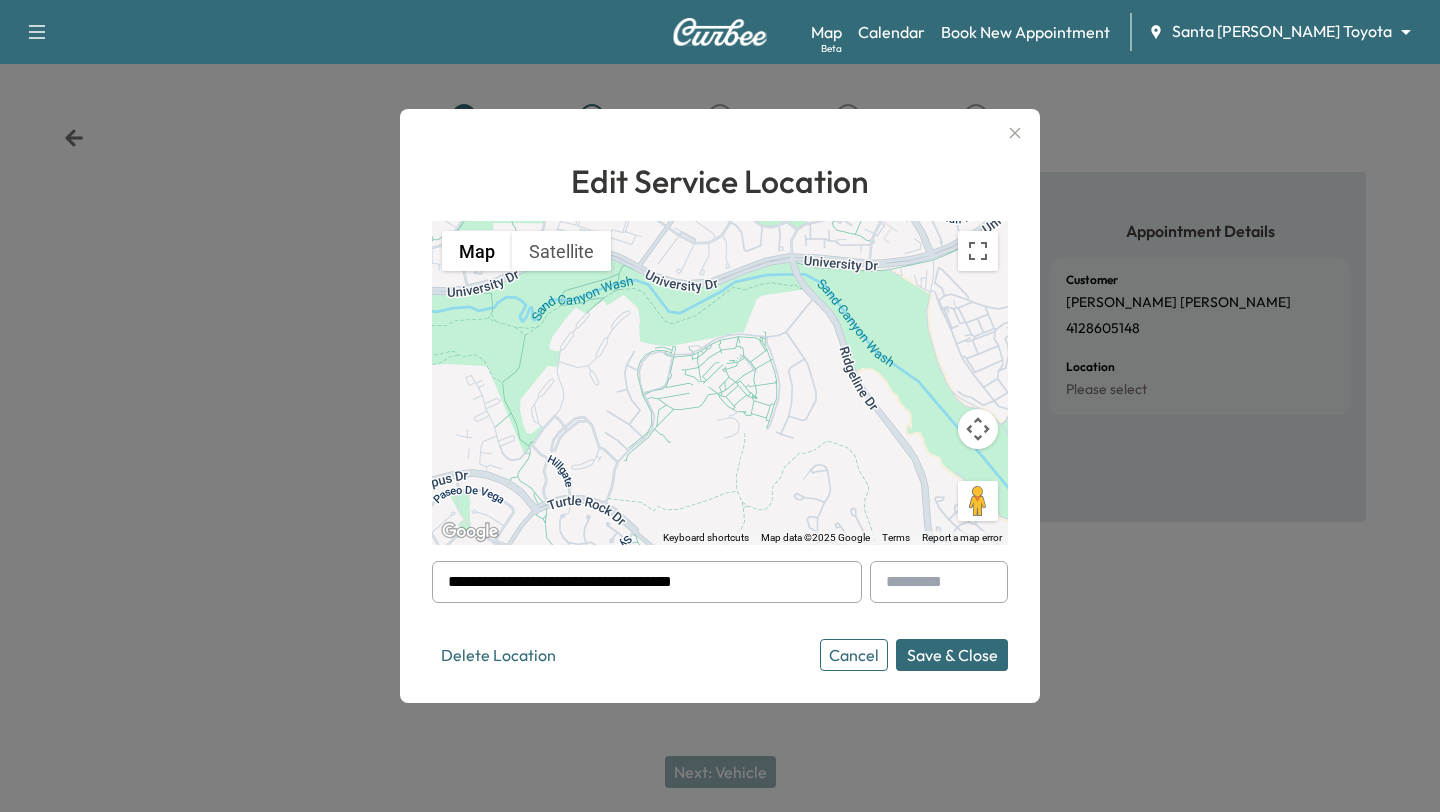 click on "Cancel" at bounding box center [854, 655] 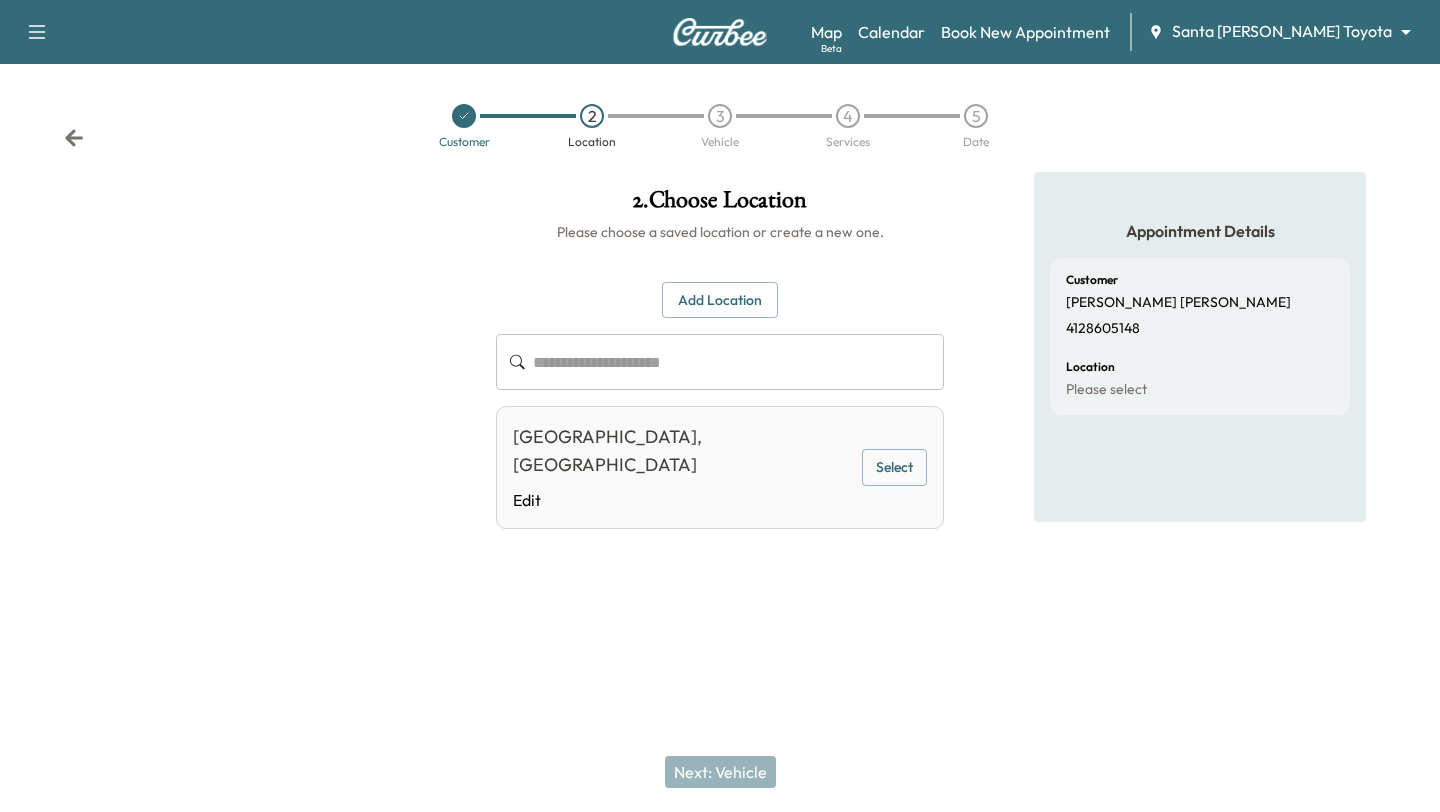 click on "Select" at bounding box center [894, 467] 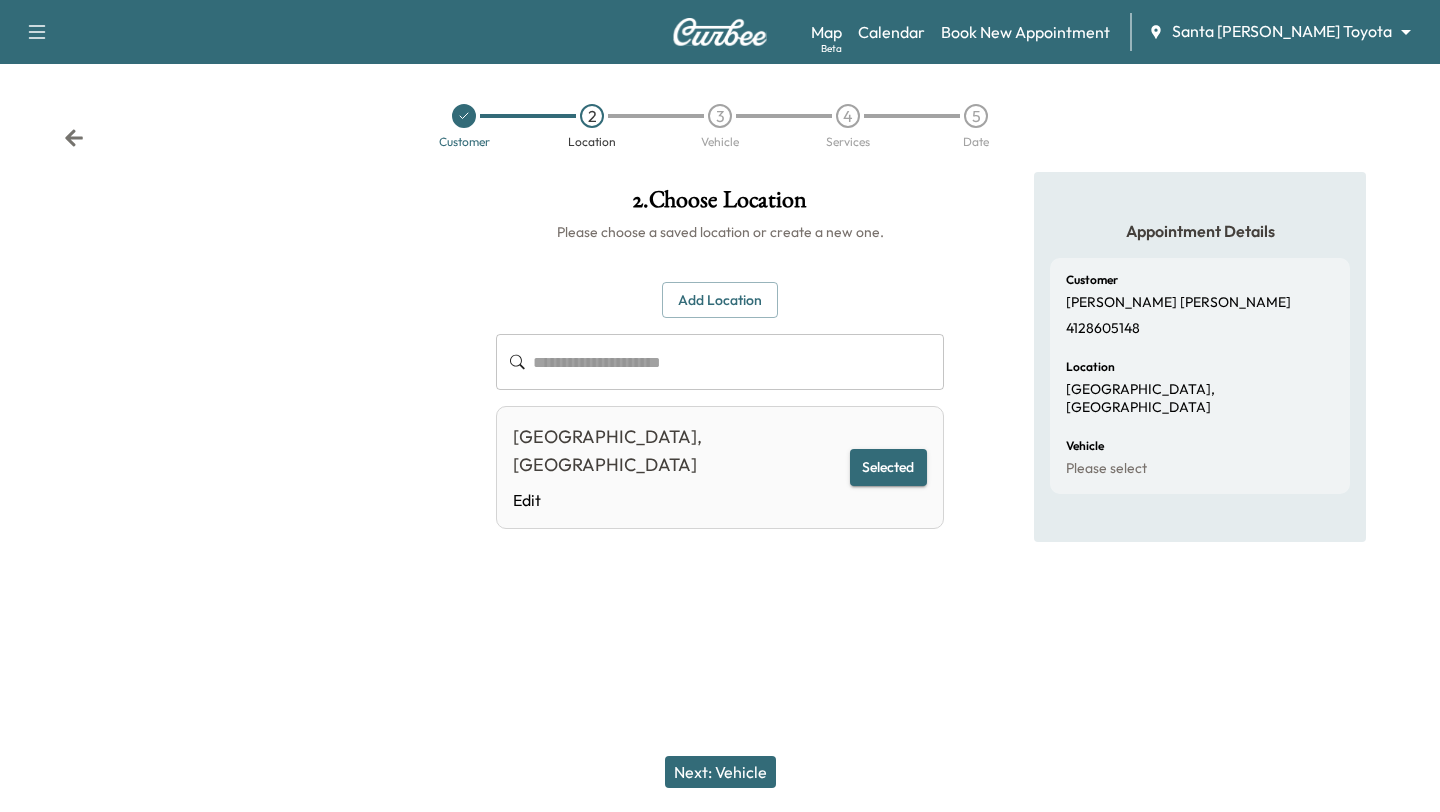 click on "[GEOGRAPHIC_DATA], [GEOGRAPHIC_DATA]" at bounding box center [676, 451] 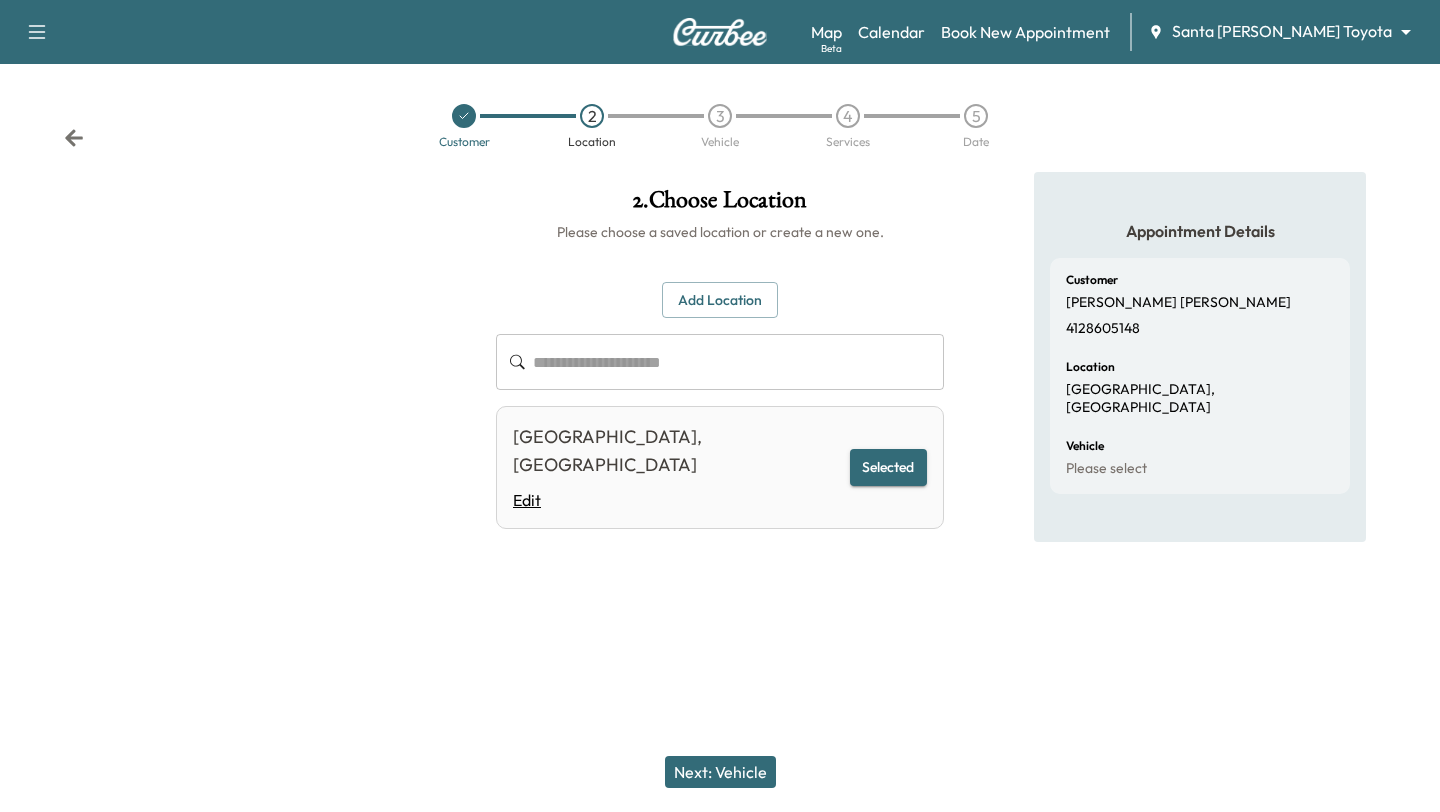 click on "Edit" at bounding box center (676, 500) 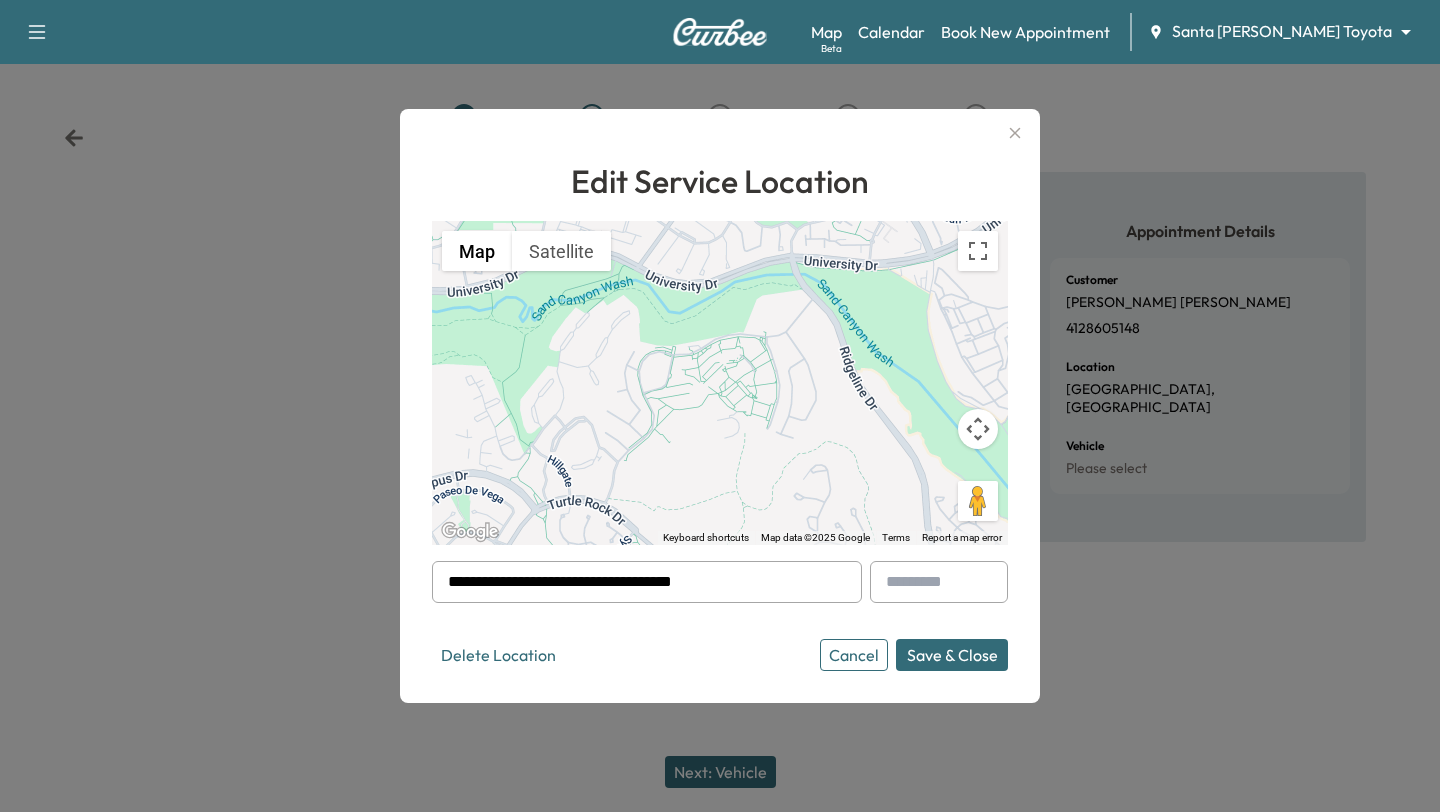 click on "Cancel" at bounding box center (854, 655) 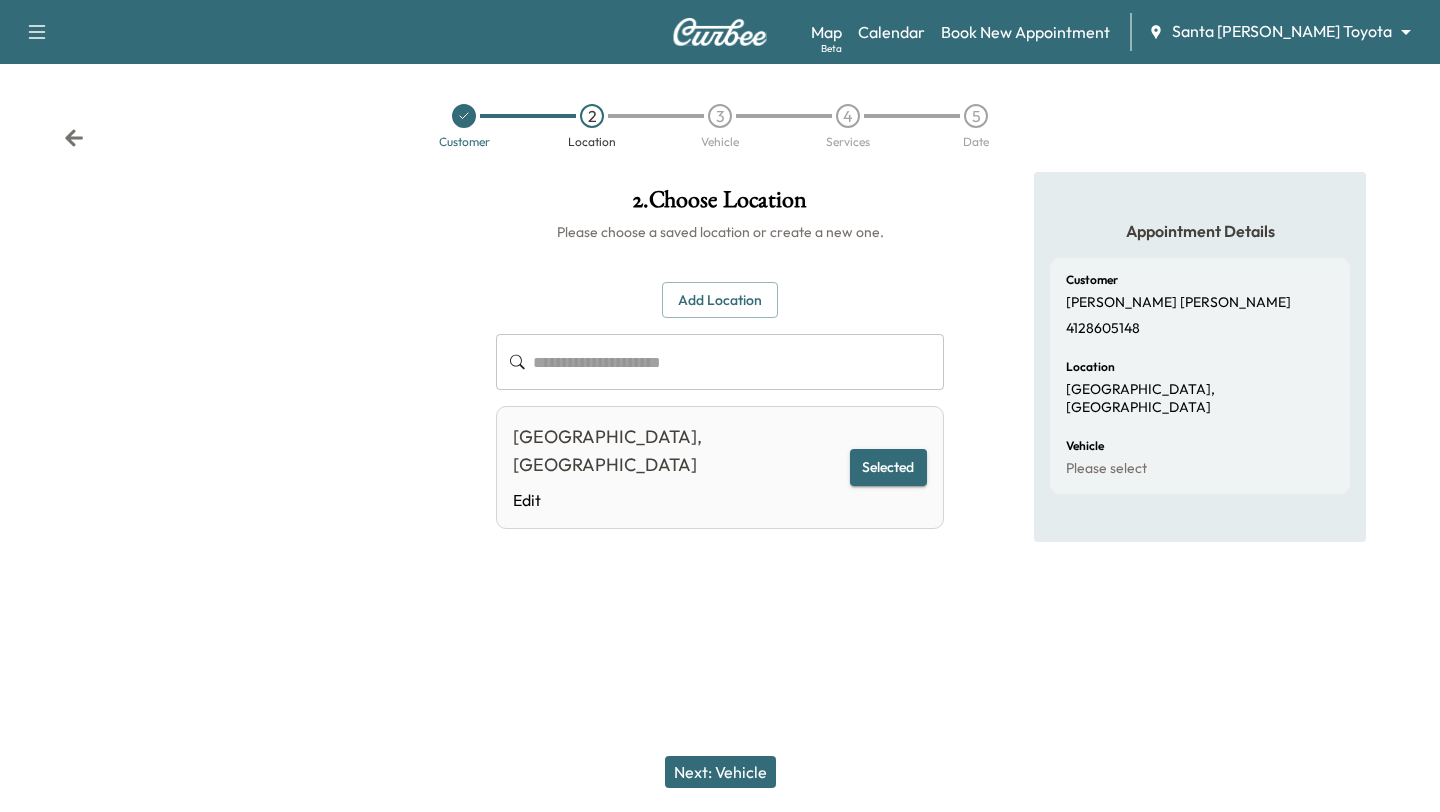click on "Next: Vehicle" at bounding box center (720, 772) 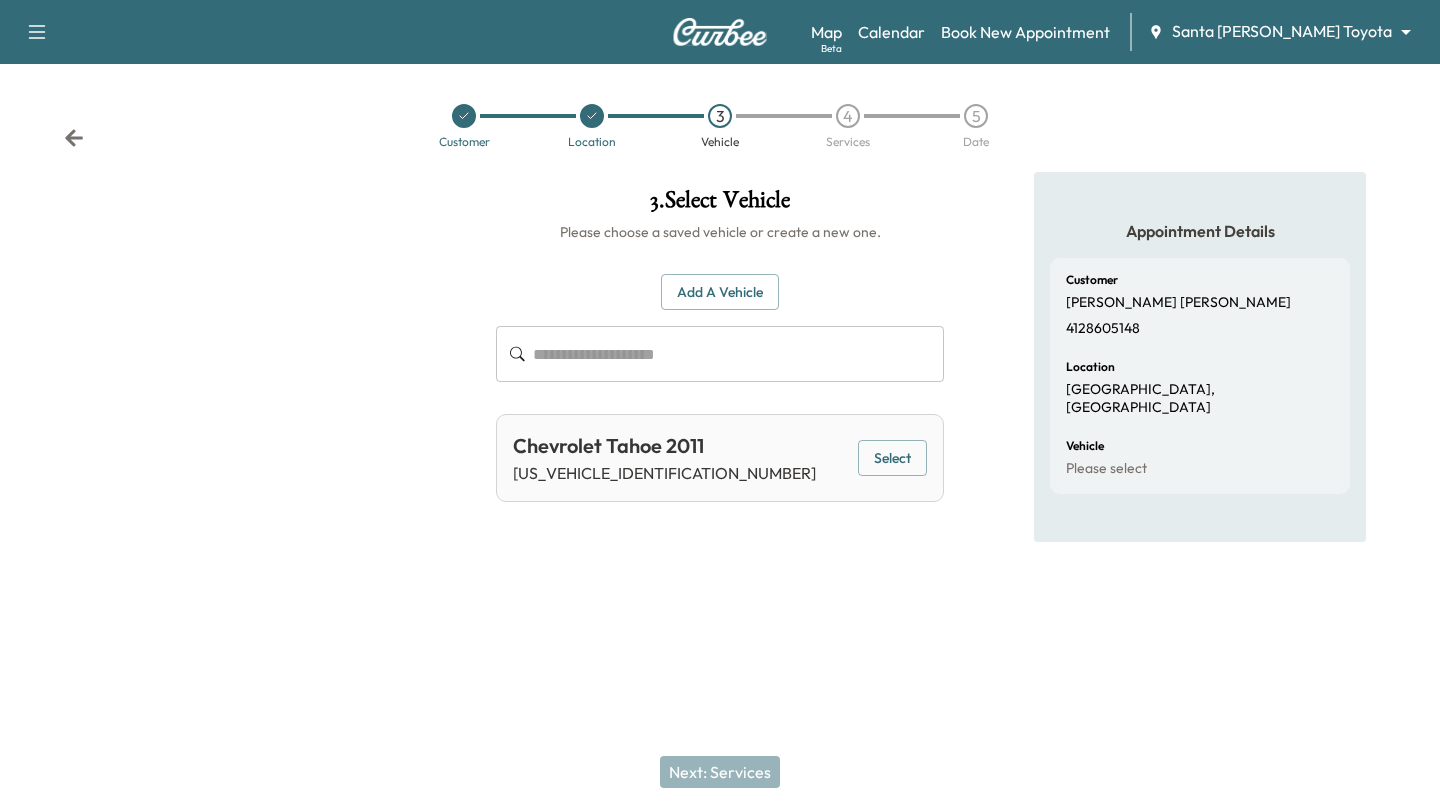 click on "Select" at bounding box center (892, 458) 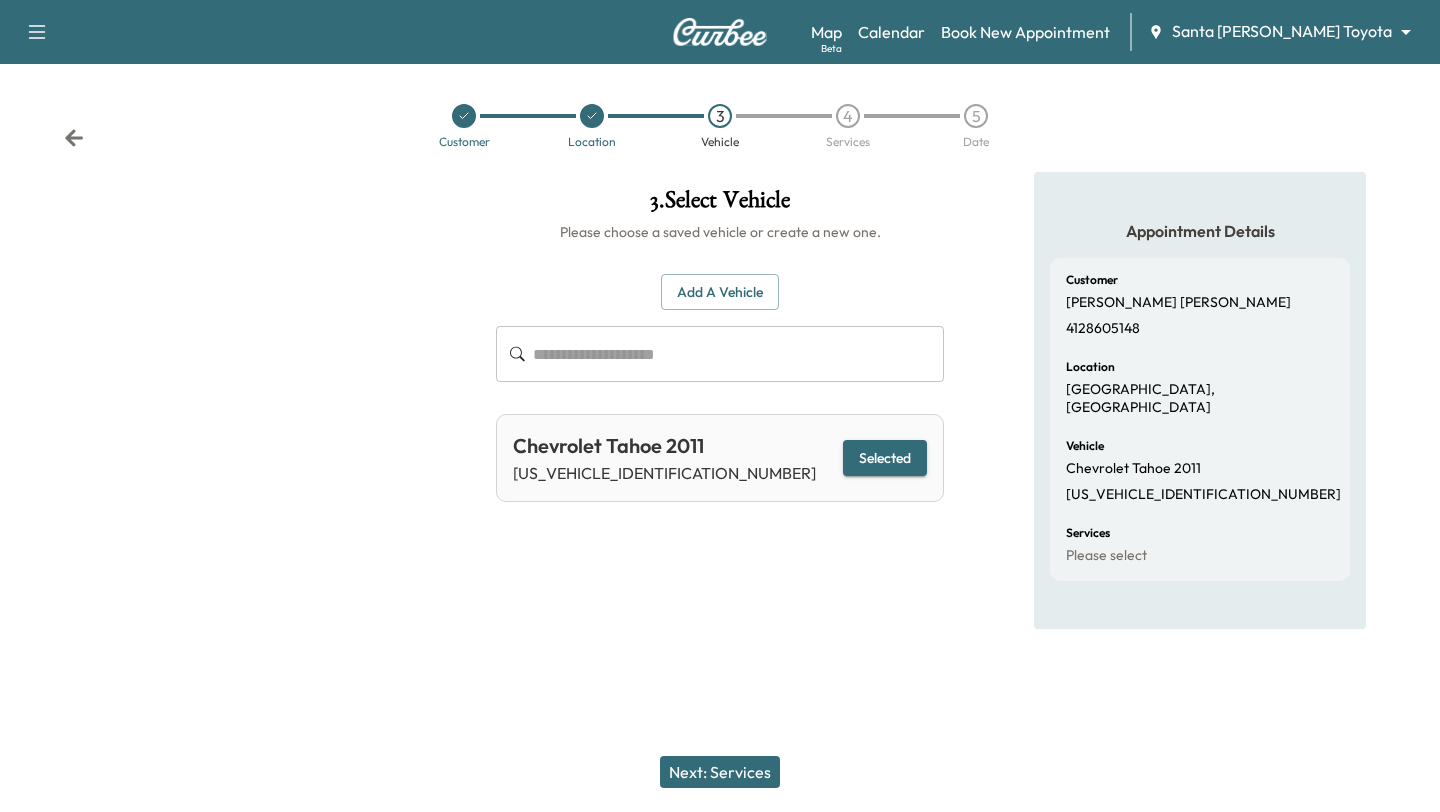 click on "Next: Services" at bounding box center (720, 772) 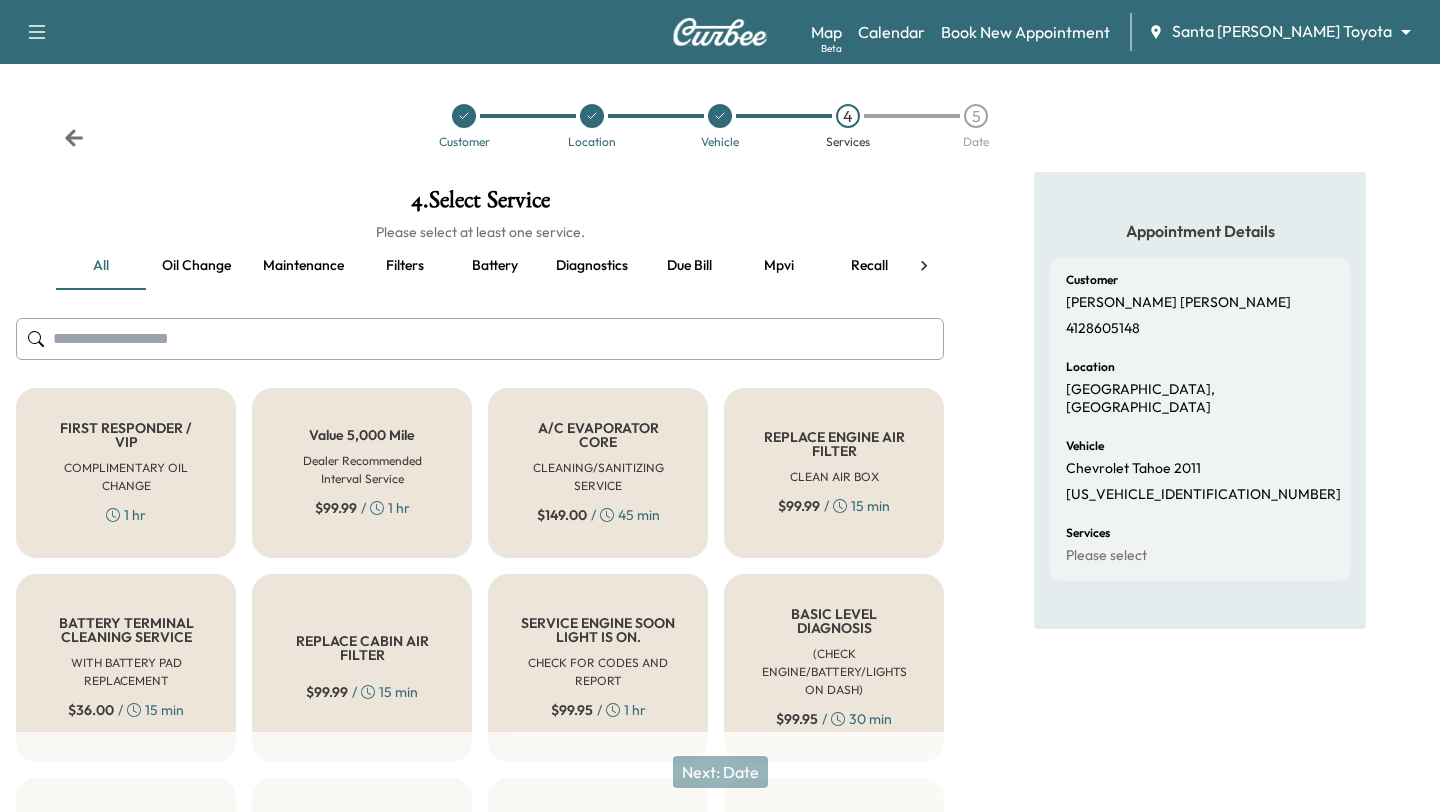 click on "Maintenance" at bounding box center [303, 266] 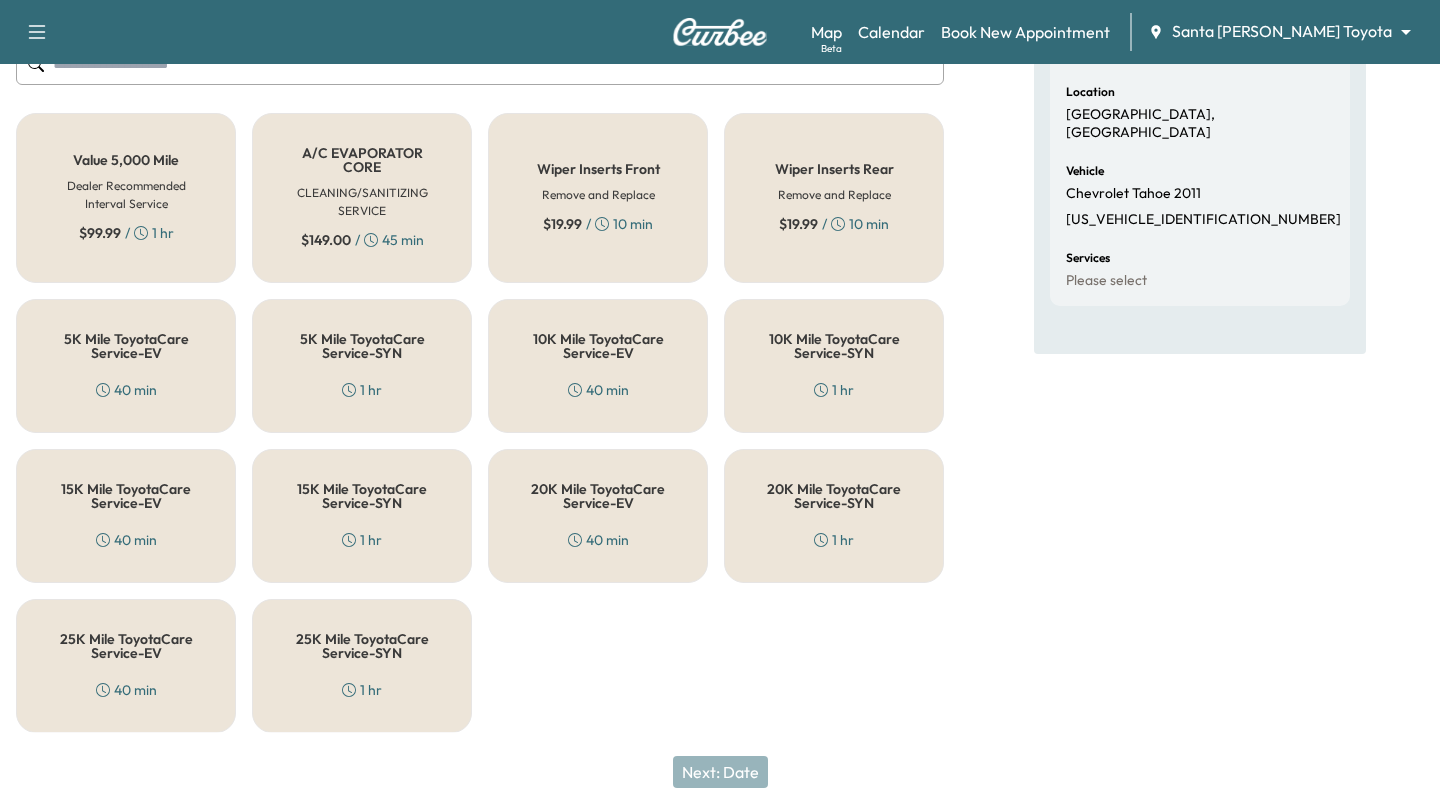 scroll, scrollTop: 274, scrollLeft: 0, axis: vertical 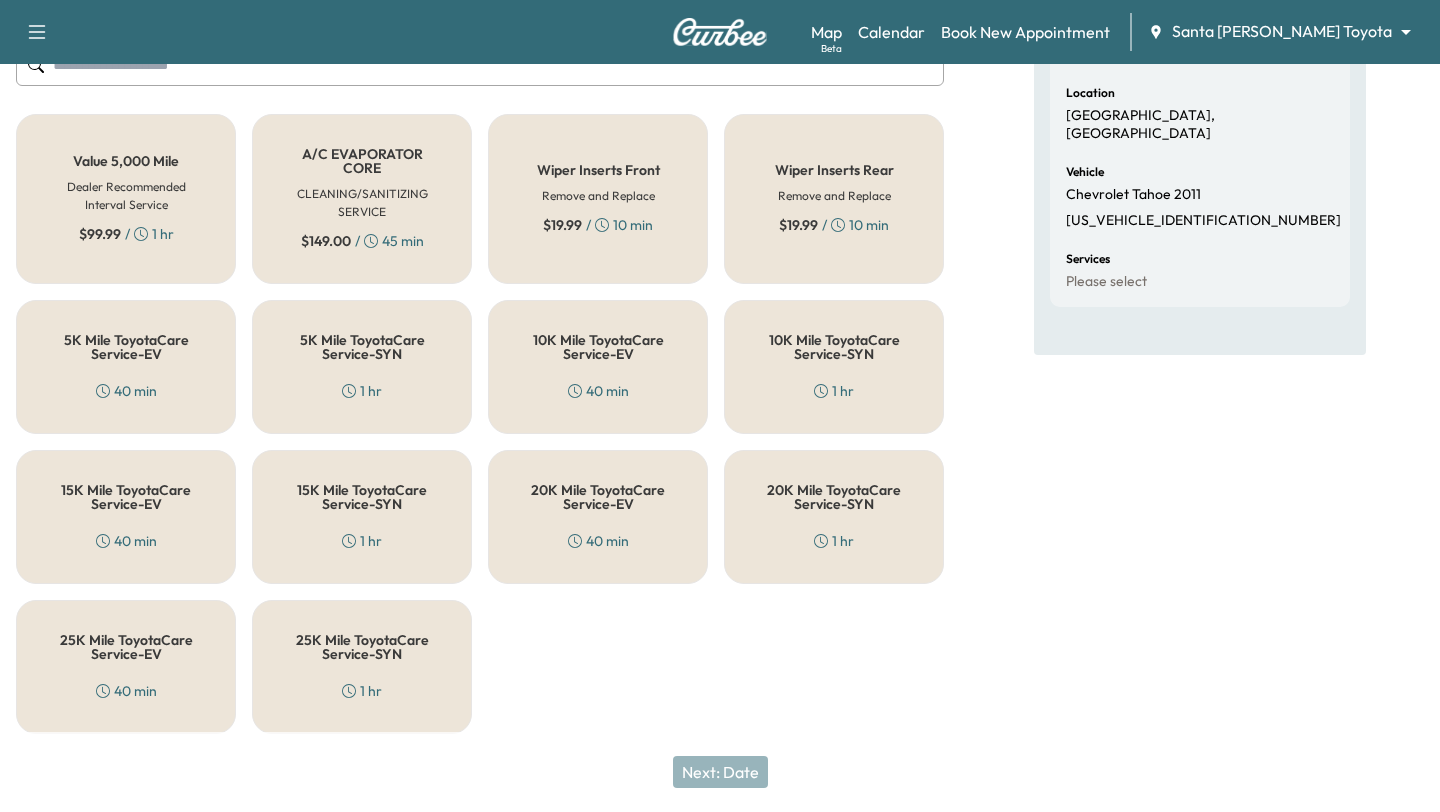 click on "5K Mile ToyotaCare Service-SYN 1 hr" at bounding box center (362, 367) 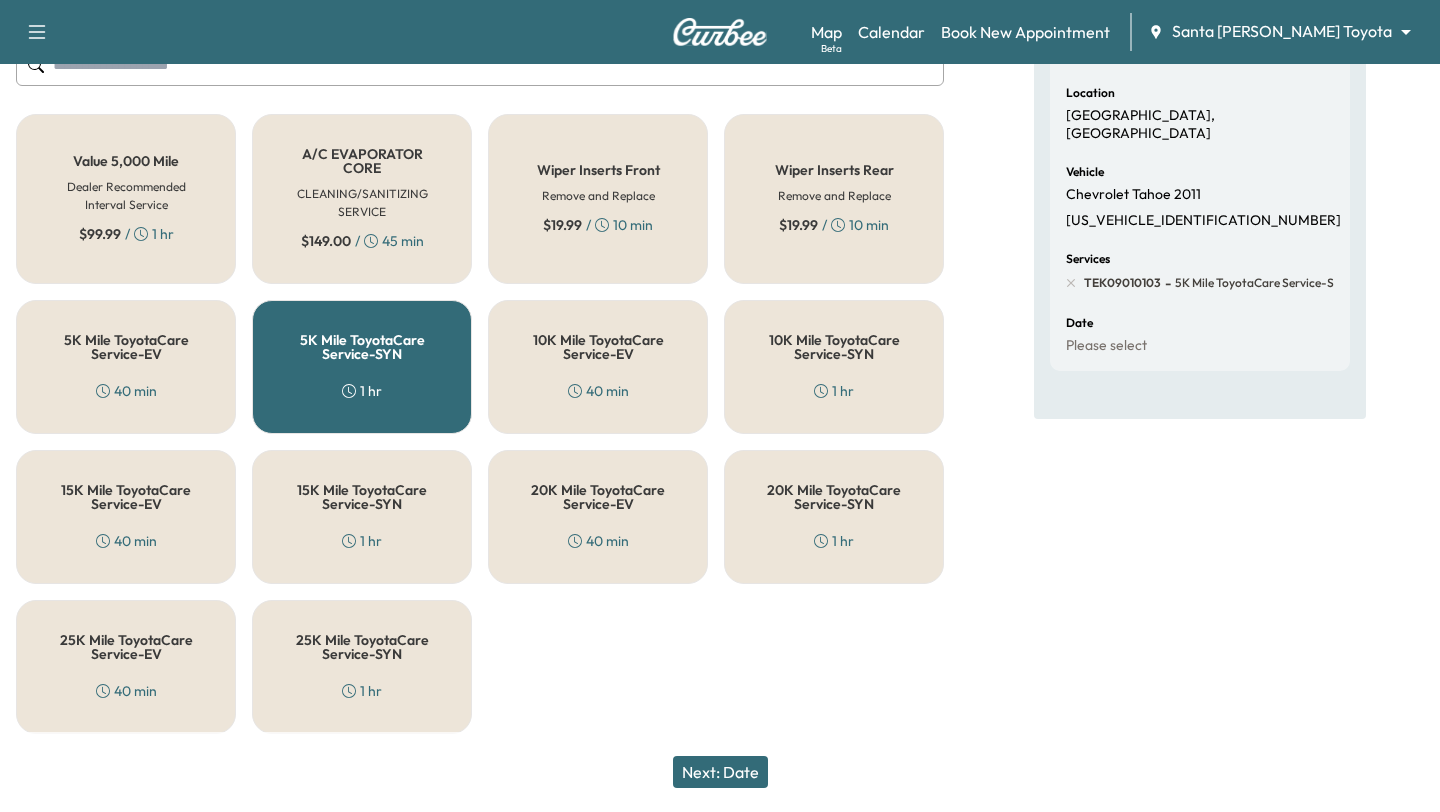 click on "Next: Date" at bounding box center [720, 772] 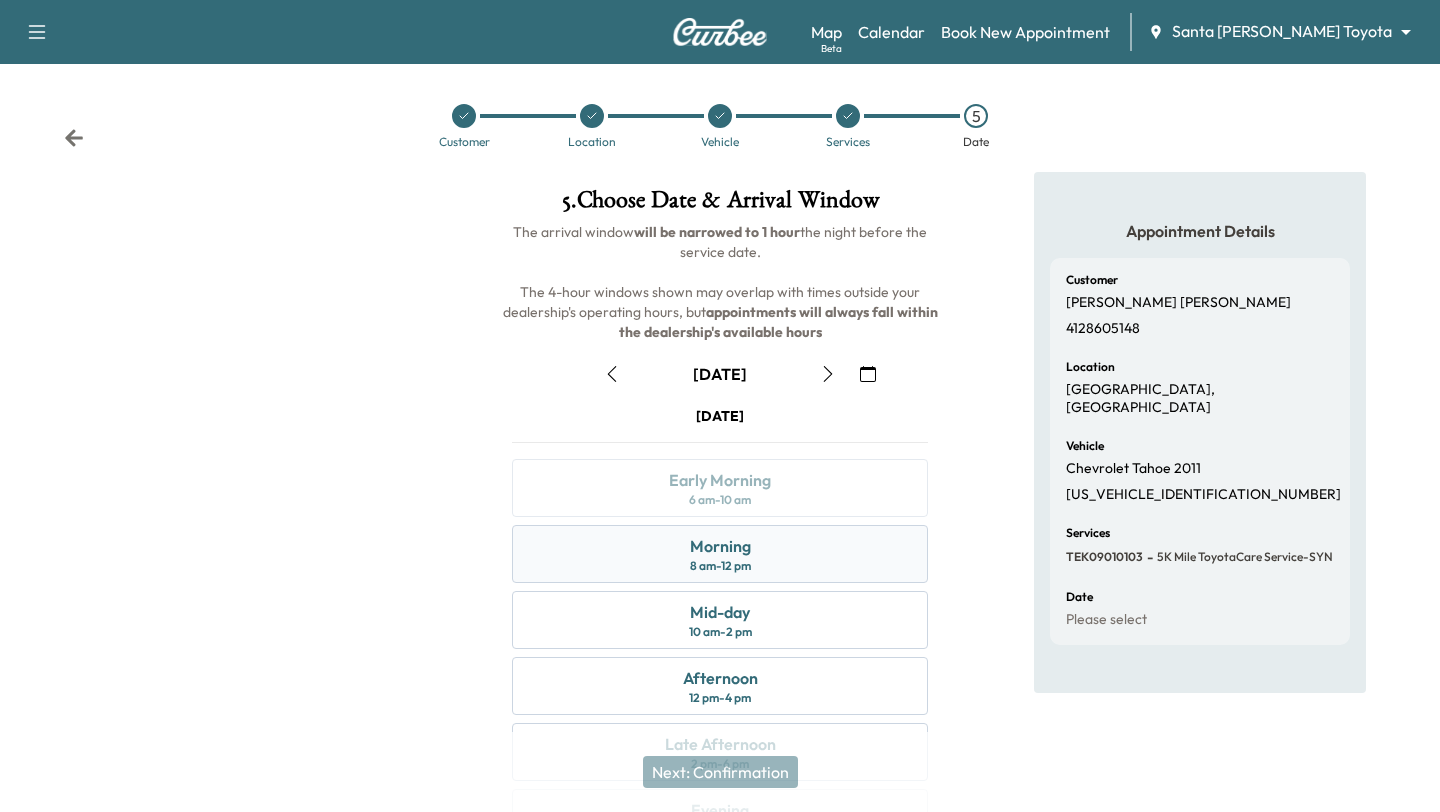 click on "8 am  -  12 pm" at bounding box center (720, 566) 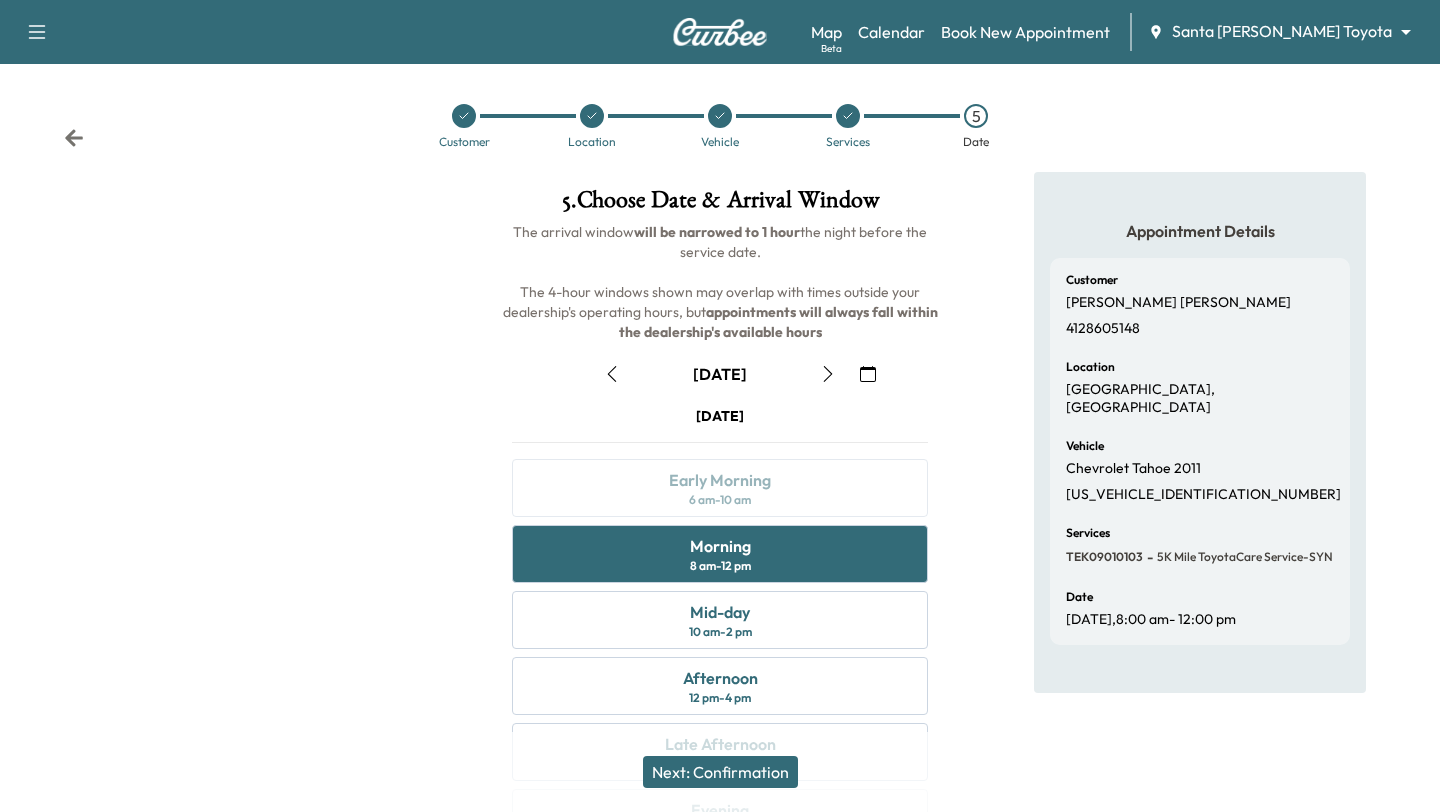click on "Next: Confirmation" at bounding box center [720, 772] 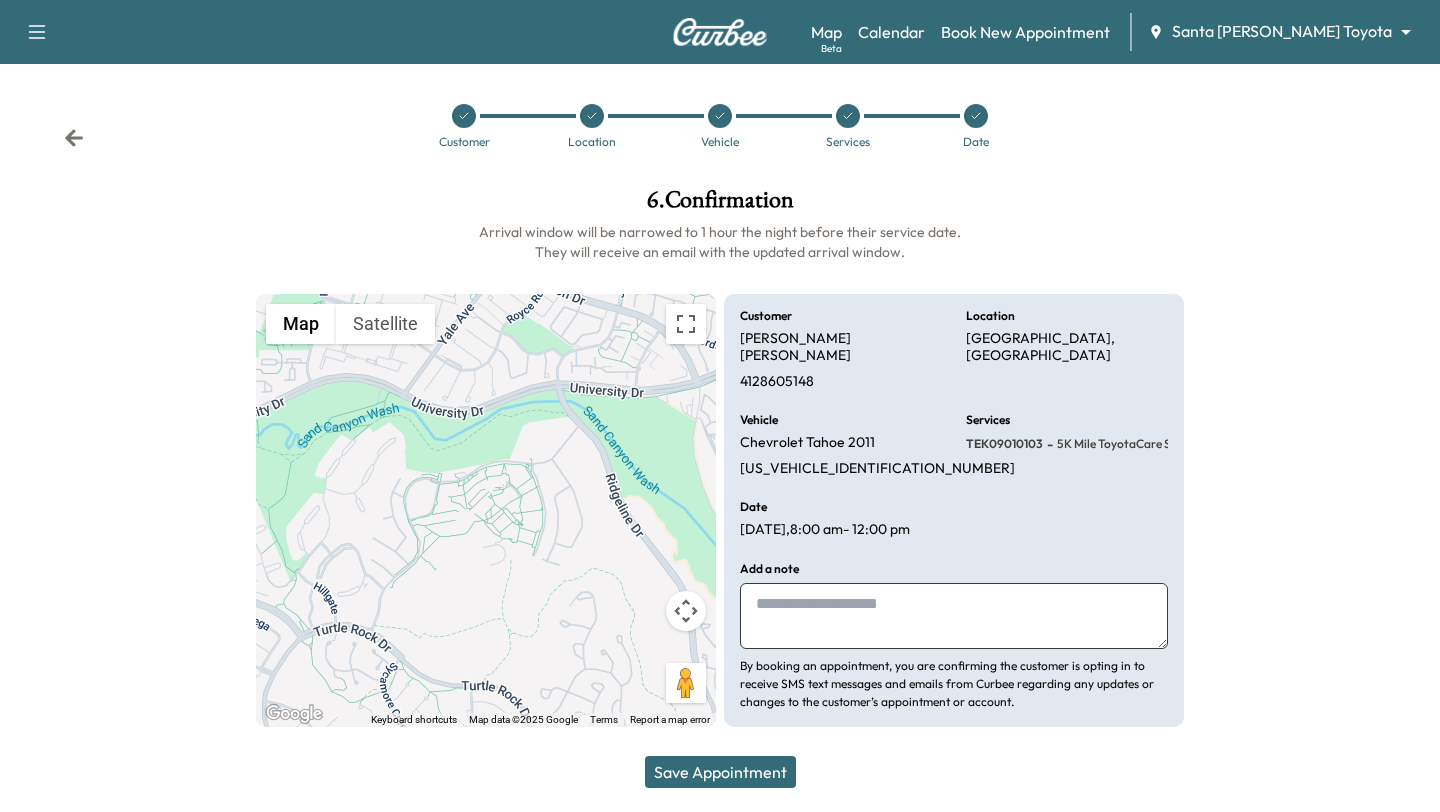 click on "Save Appointment" at bounding box center [720, 772] 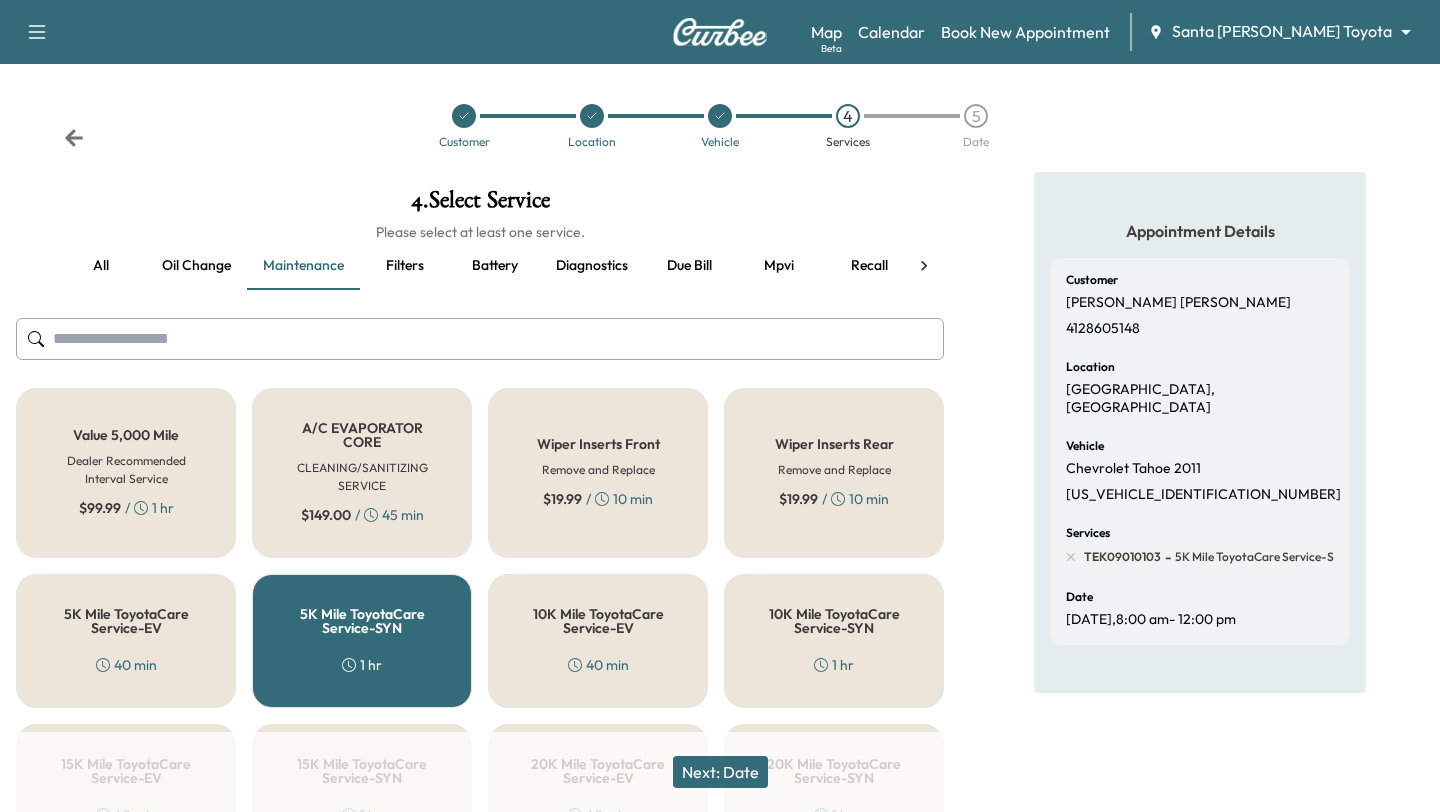 click on "40 min" at bounding box center [598, 665] 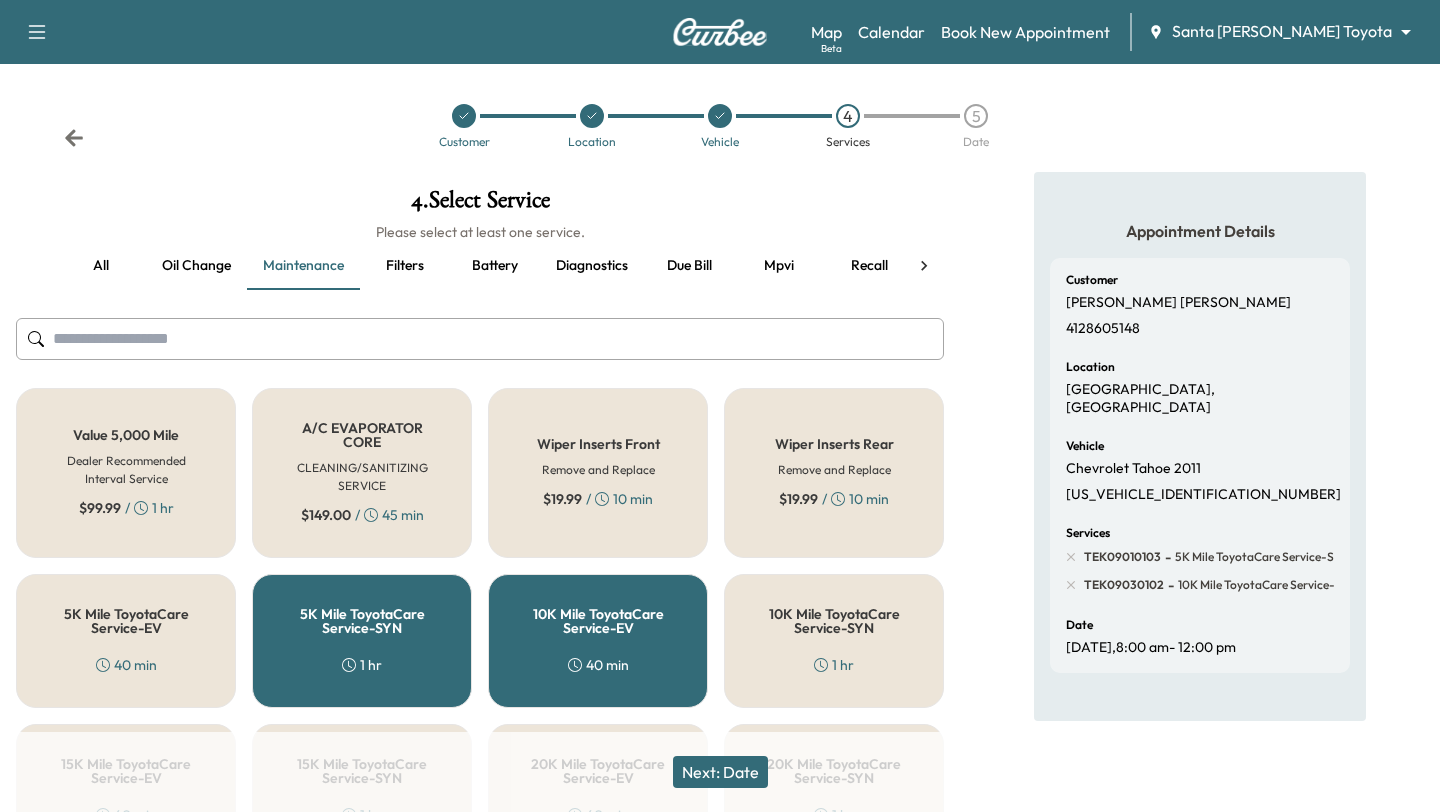 click on "5K Mile ToyotaCare Service-SYN 1 hr" at bounding box center (362, 641) 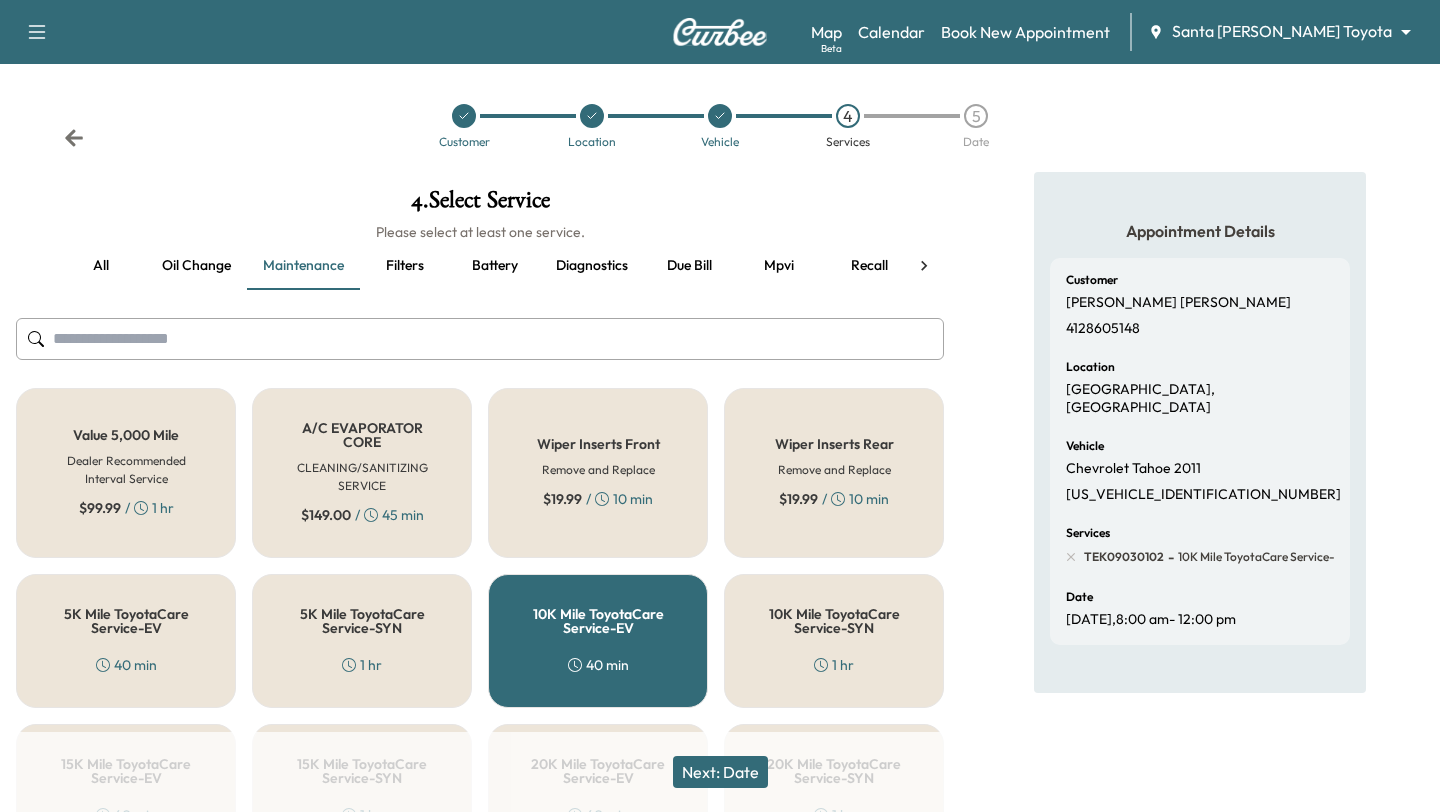click on "Next: Date" at bounding box center (720, 772) 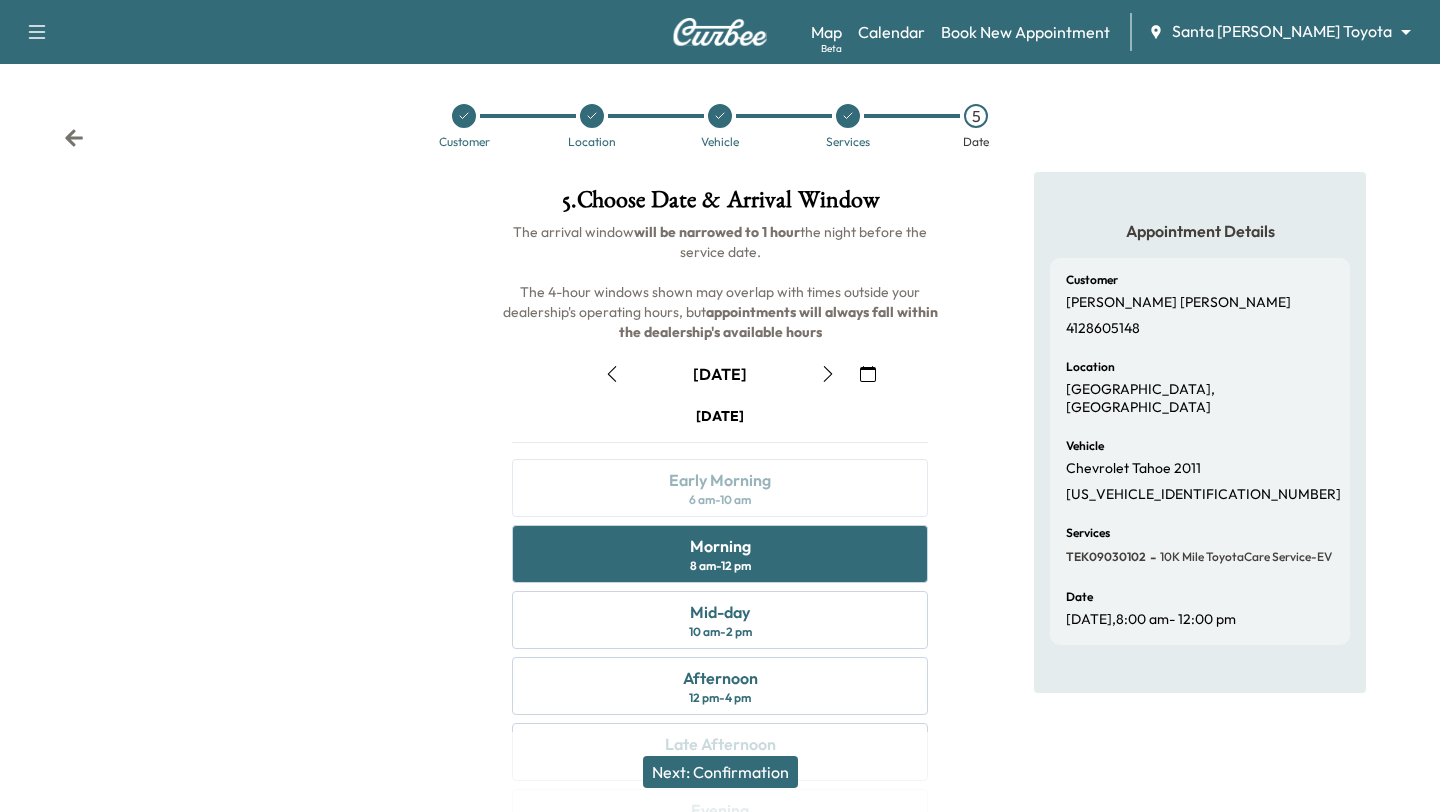 click on "Next: Confirmation" at bounding box center [720, 772] 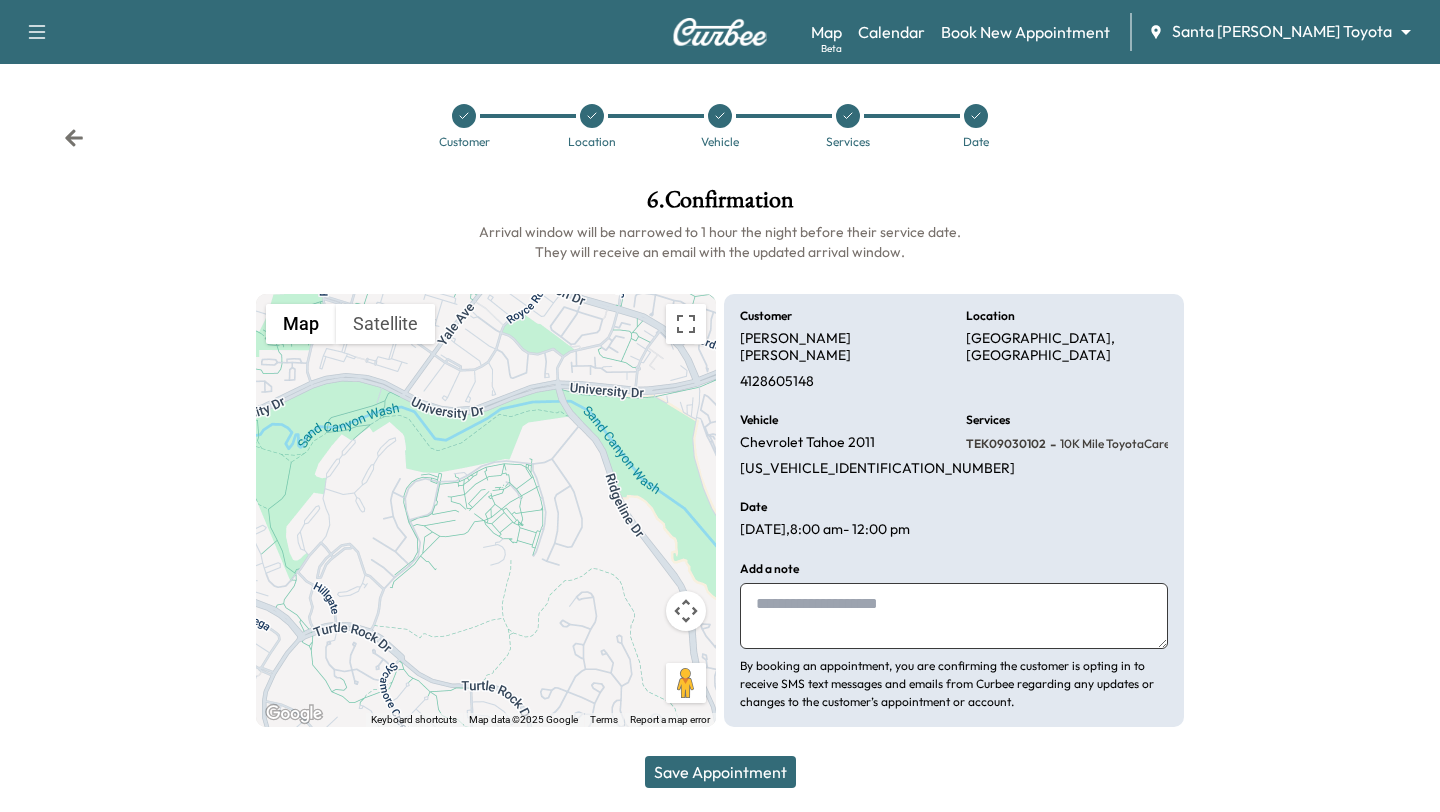 click on "Save Appointment" at bounding box center (720, 772) 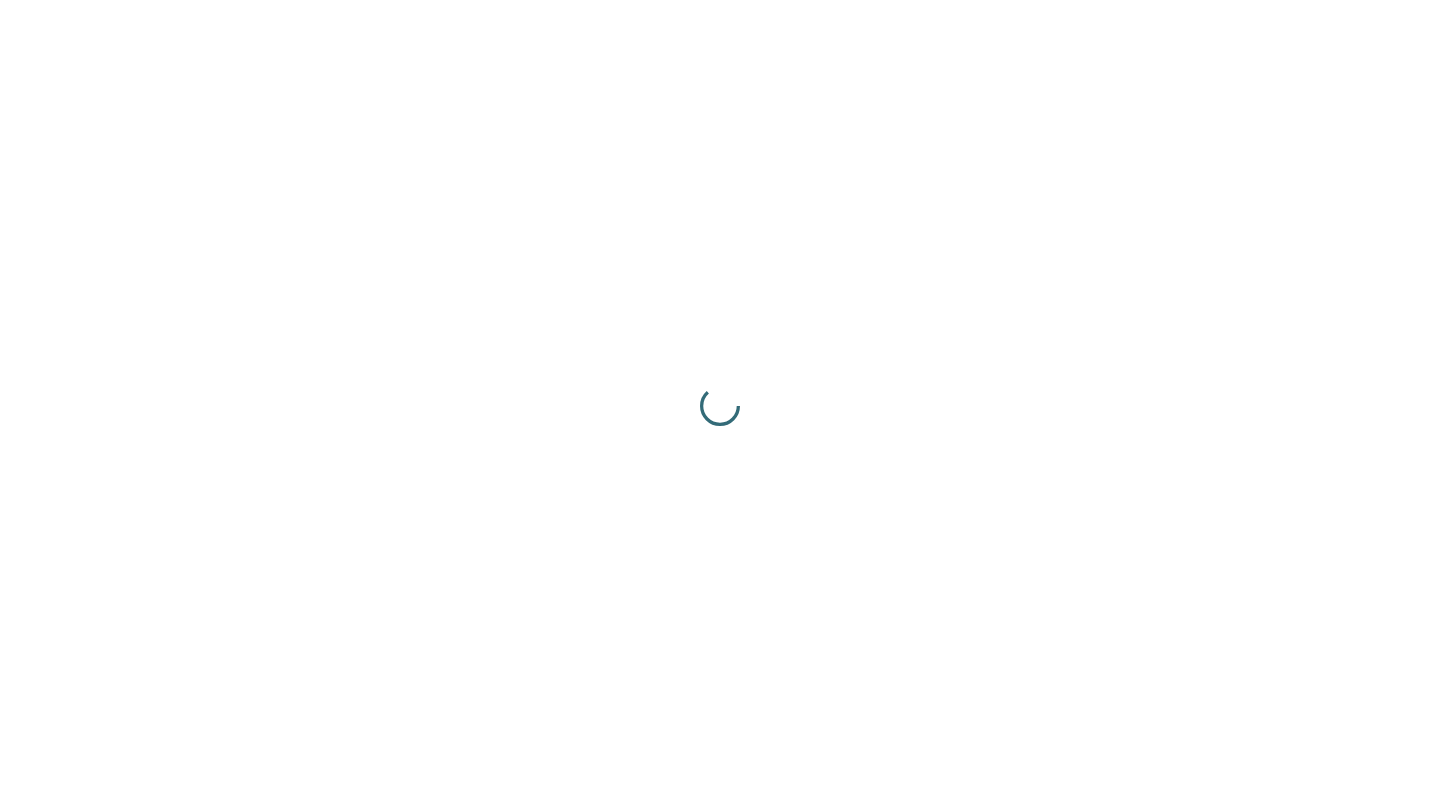 scroll, scrollTop: 0, scrollLeft: 0, axis: both 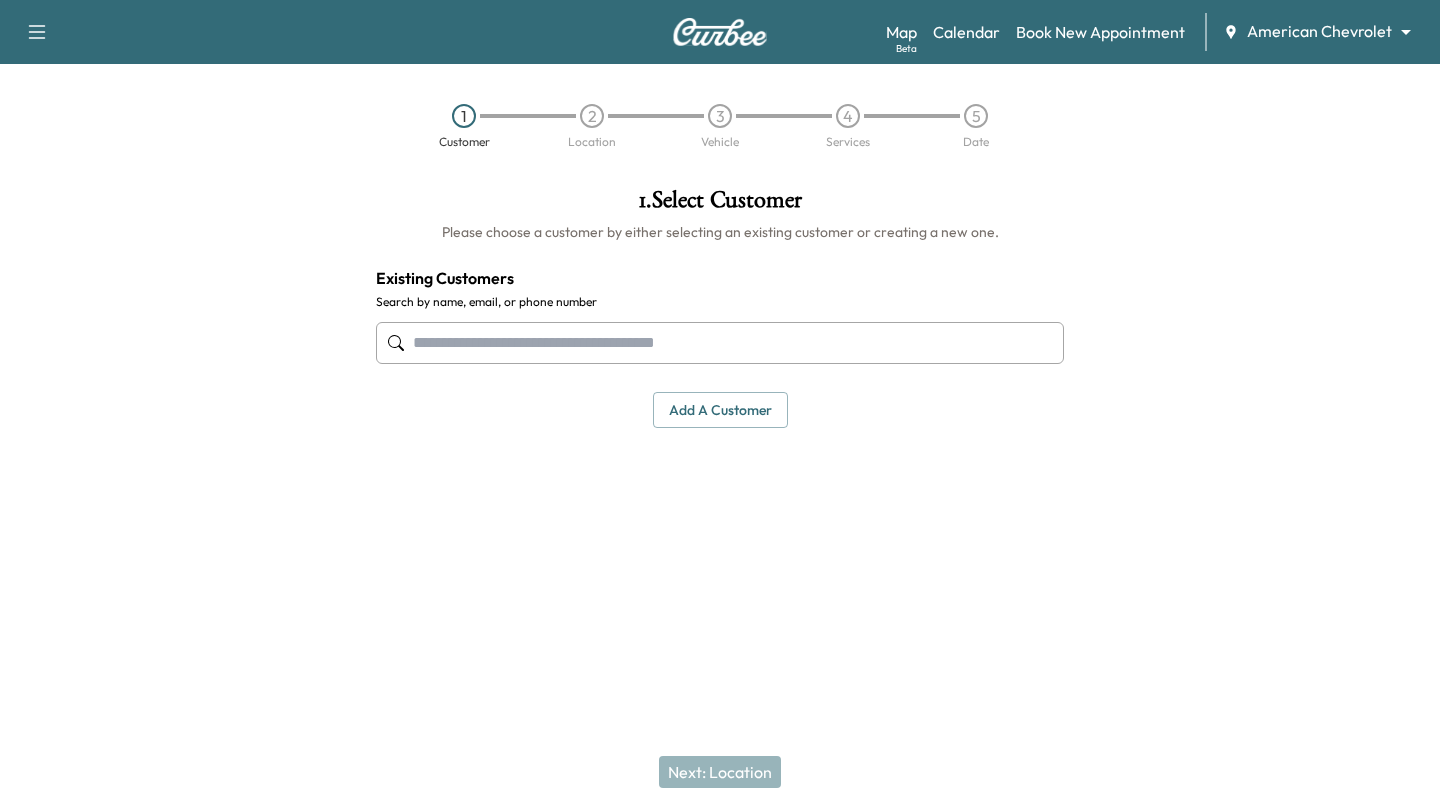 click on "Support Log Out Map Beta Calendar Book New Appointment American Chevrolet ******** ​ 1 Customer 2 Location 3 Vehicle 4 Services 5 Date 1 .  Select Customer Please choose a customer by either selecting an existing customer or creating a new one. Existing Customers Search by name, email, or phone number Add a customer add a customer Customer Details Cancel Save & Close Next: Location" at bounding box center [720, 406] 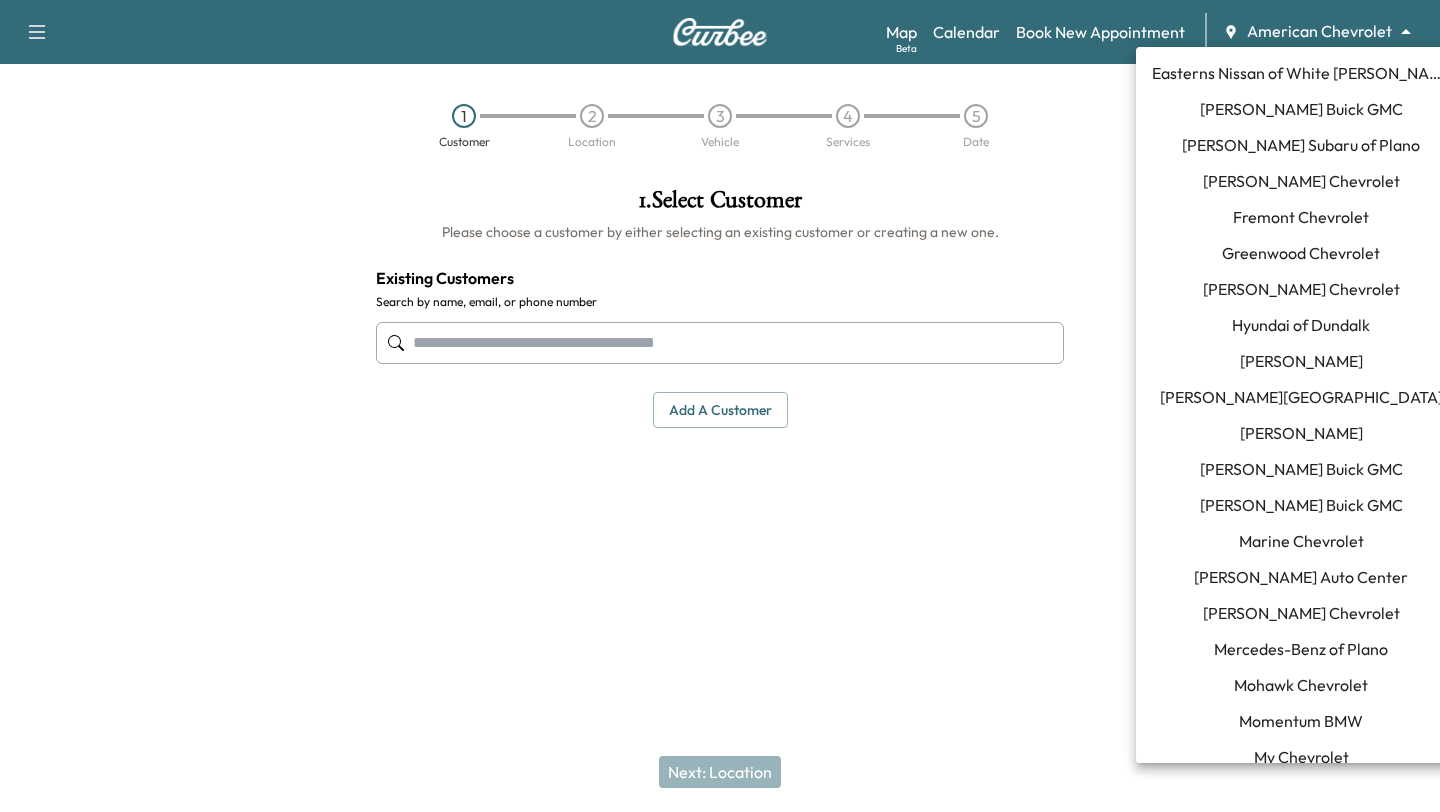scroll, scrollTop: 473, scrollLeft: 0, axis: vertical 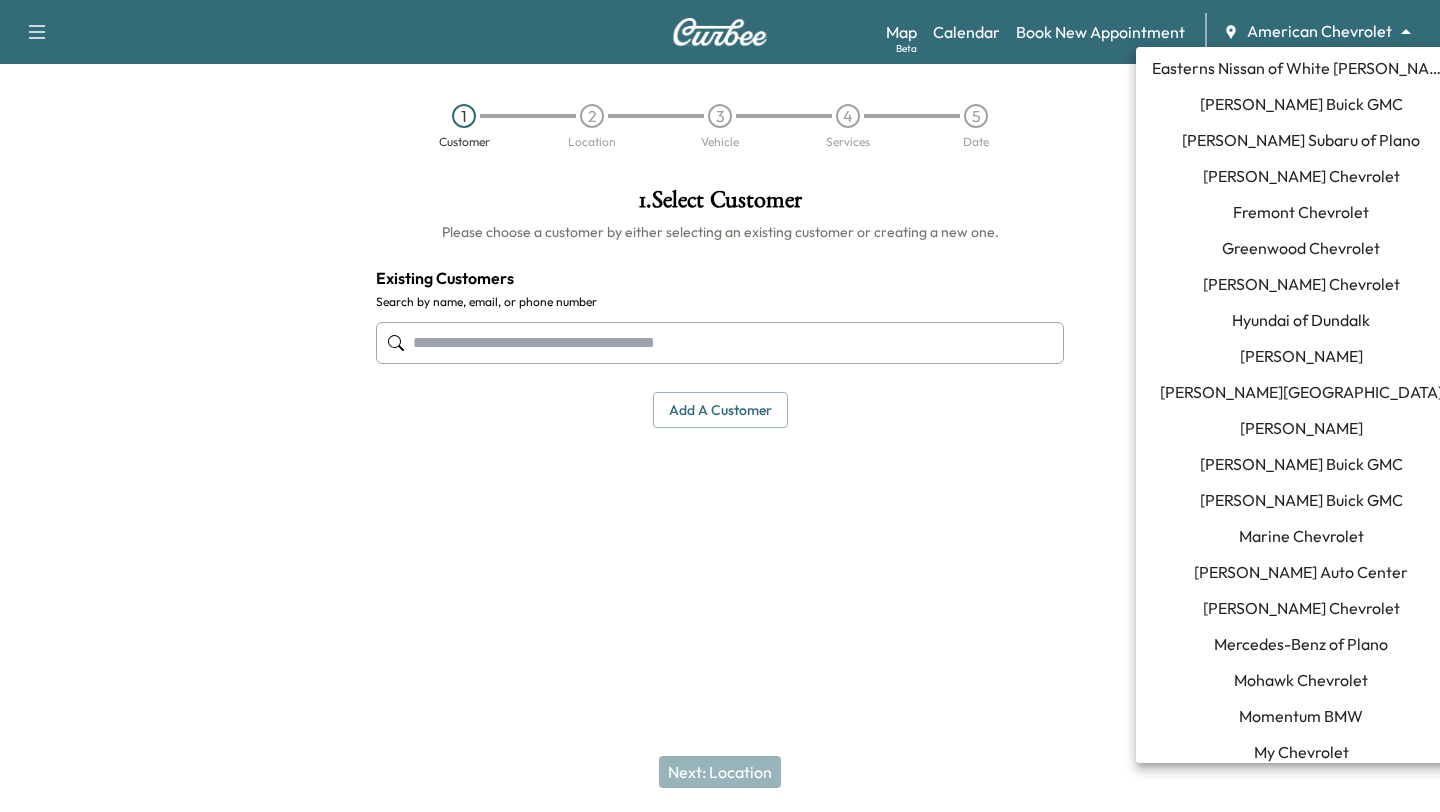 click on "Joyce Koons Buick GMC" at bounding box center (1301, 464) 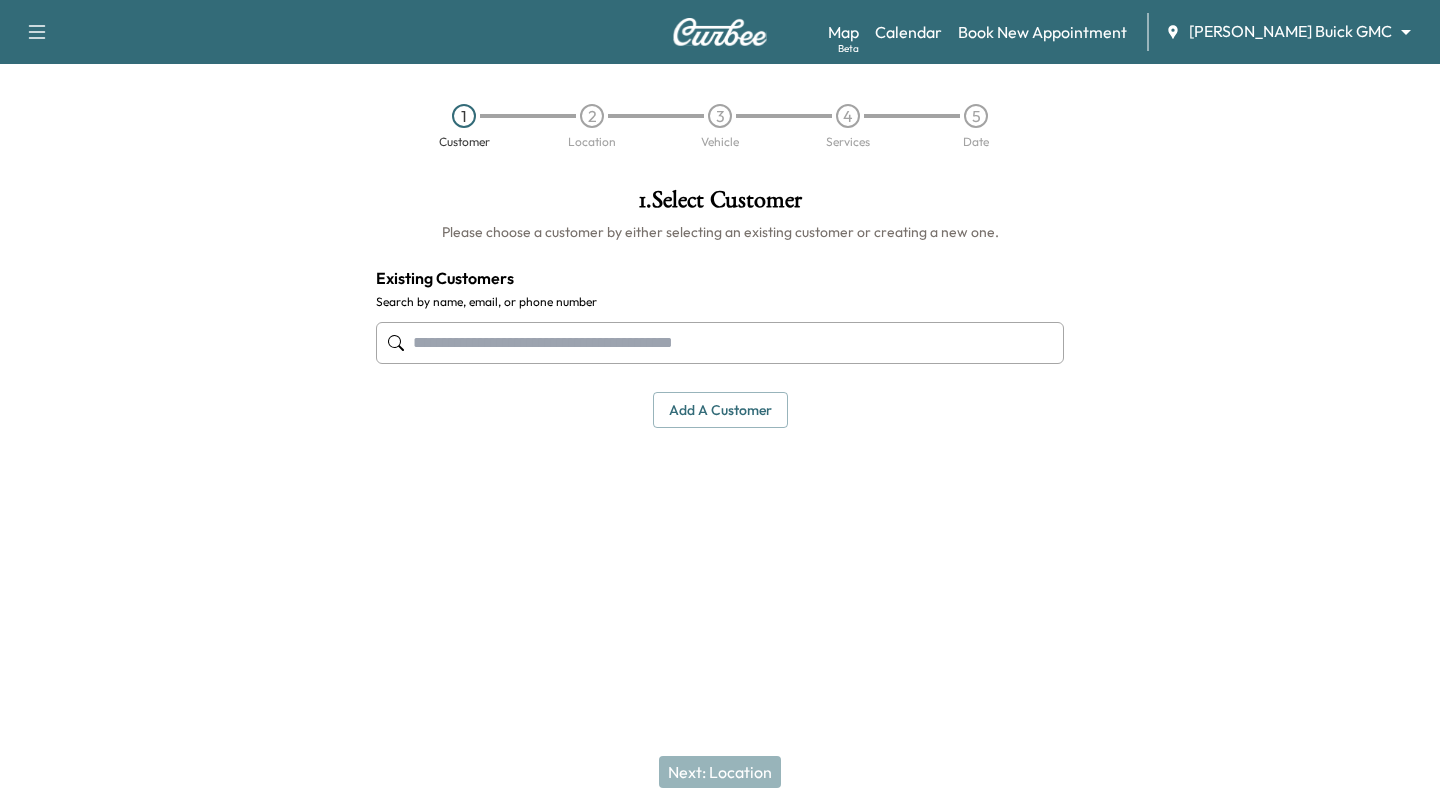 click 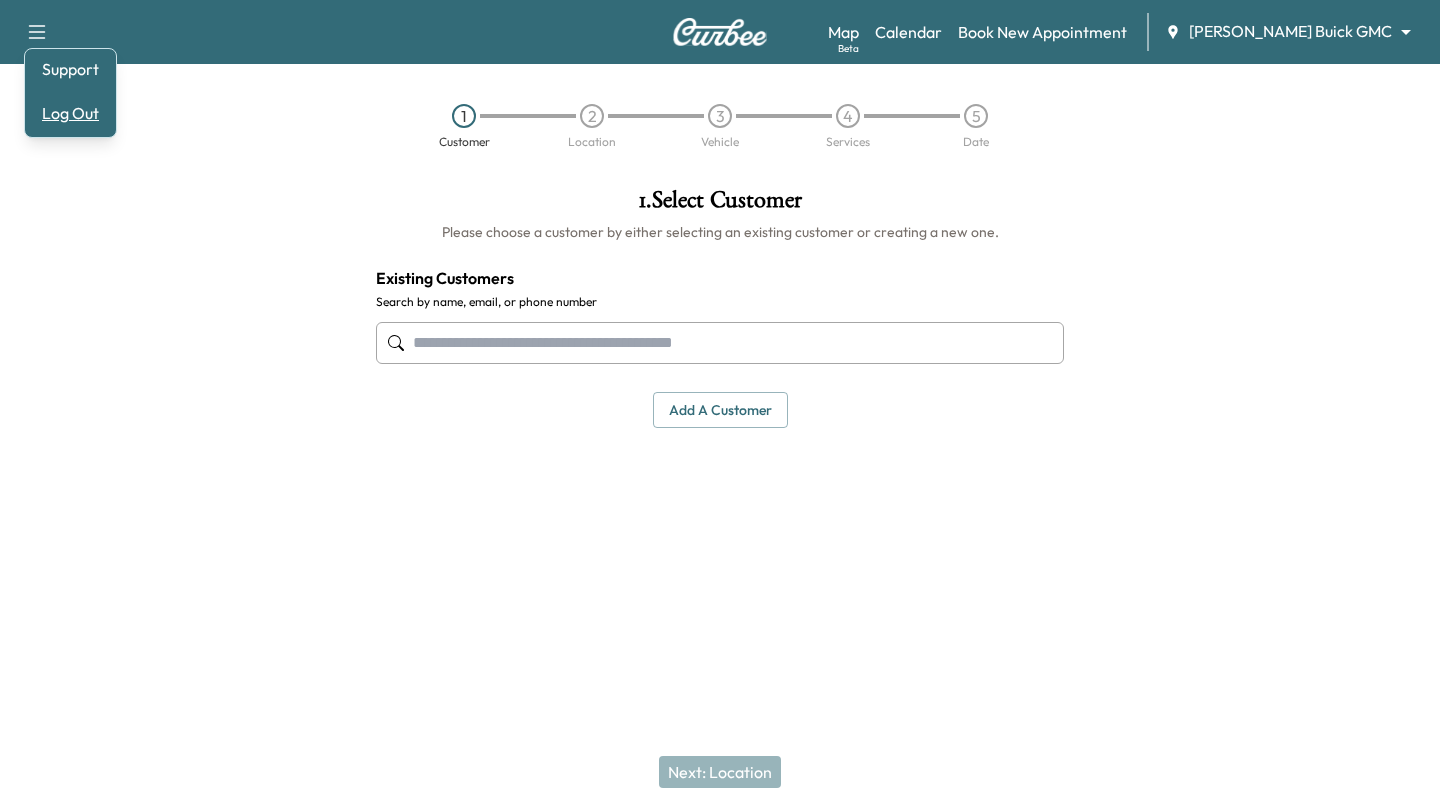 click on "Log Out" at bounding box center [70, 113] 